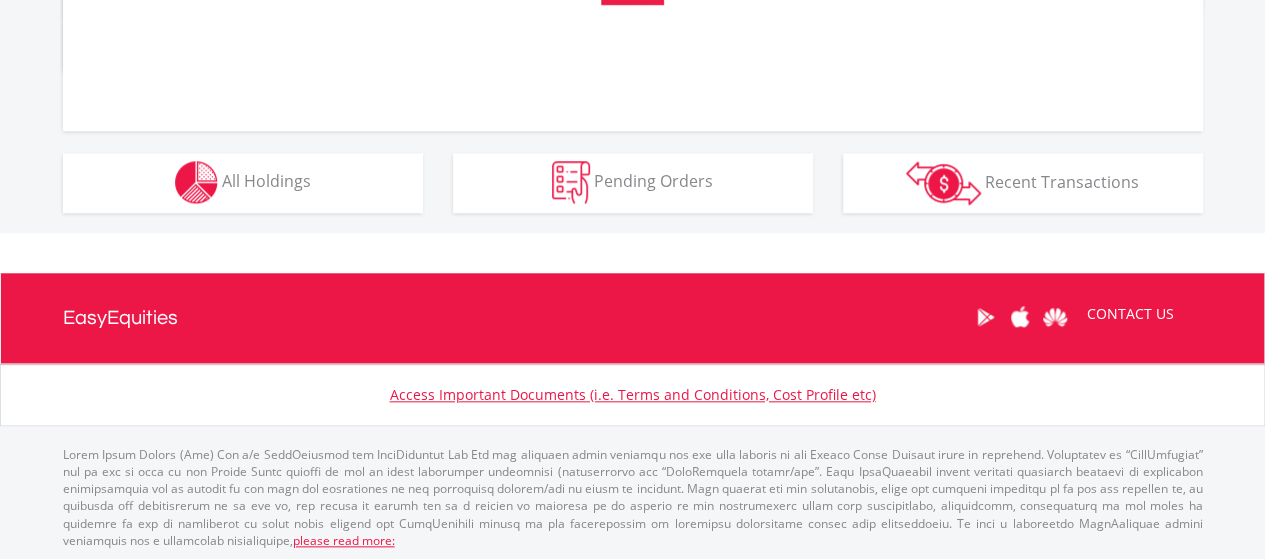 scroll, scrollTop: 1290, scrollLeft: 0, axis: vertical 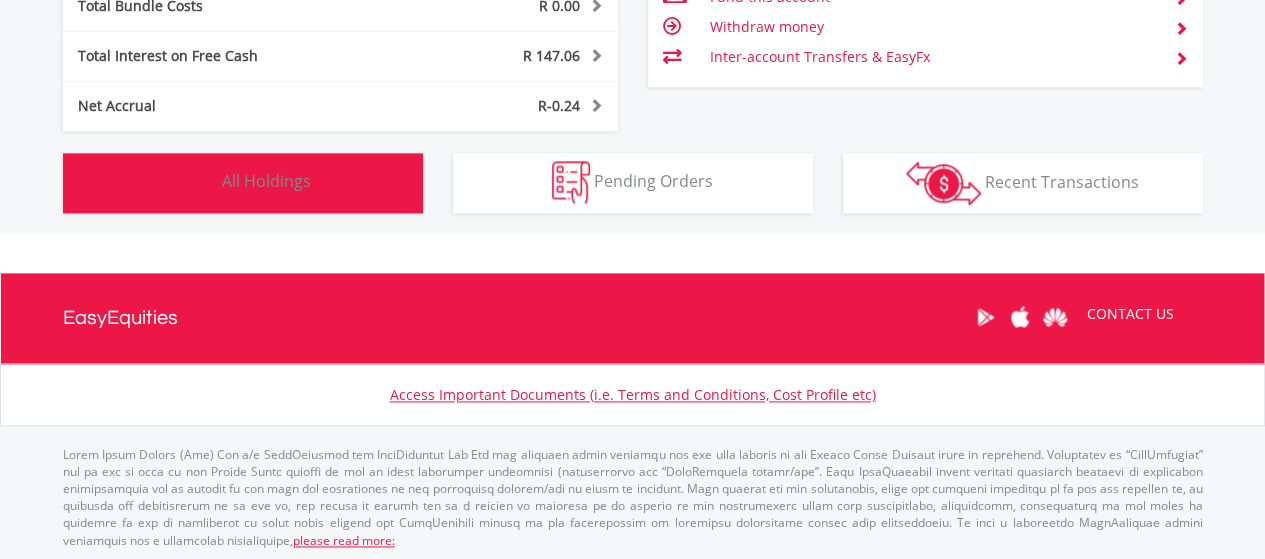 click on "Holdings
All Holdings" at bounding box center (243, 183) 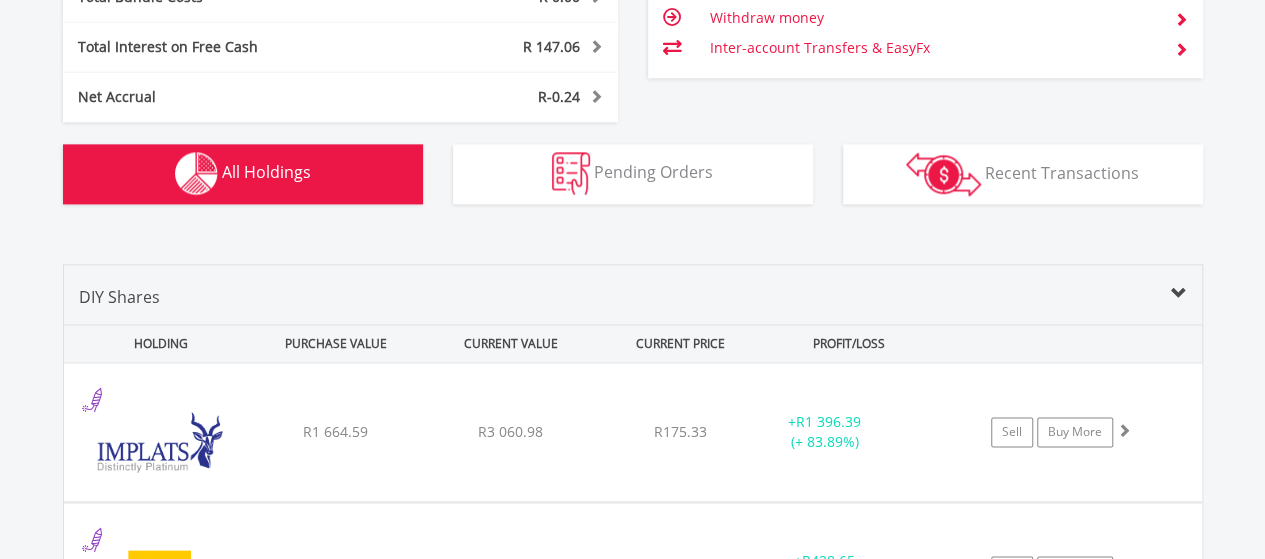click on "Transactions
Recent Transactions" at bounding box center [1023, 174] 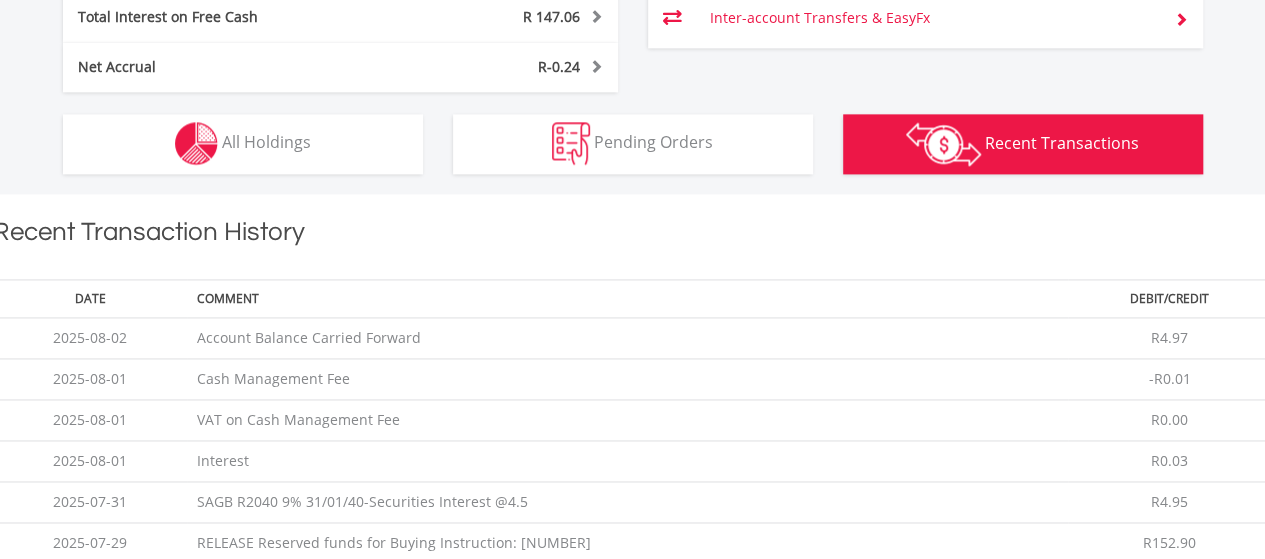 scroll, scrollTop: 1310, scrollLeft: 0, axis: vertical 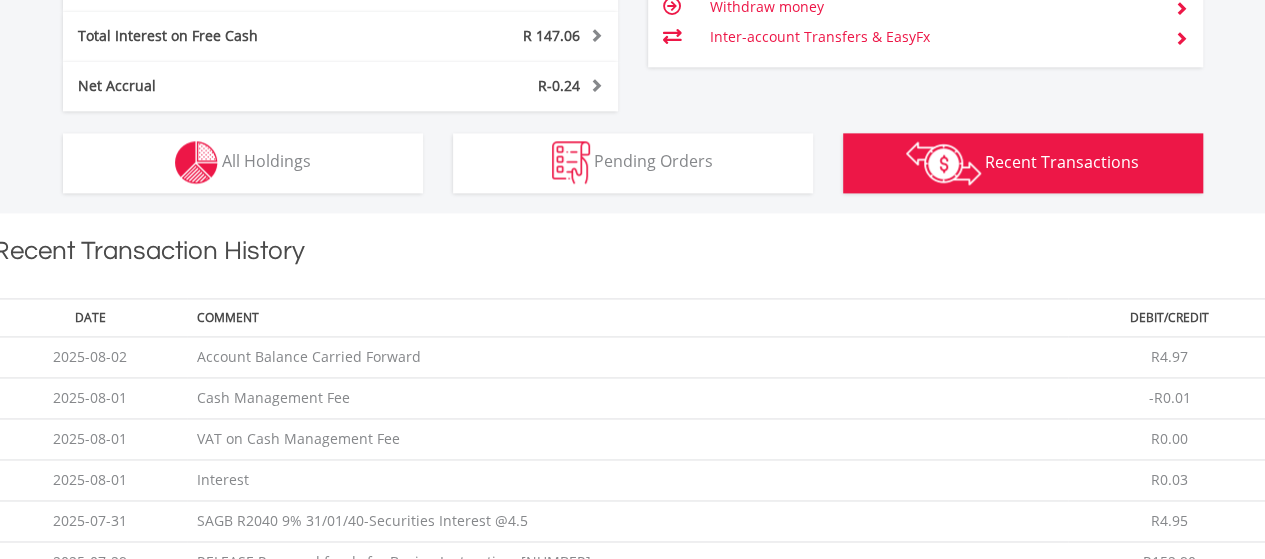 click on "Holdings
All Holdings" at bounding box center [243, 163] 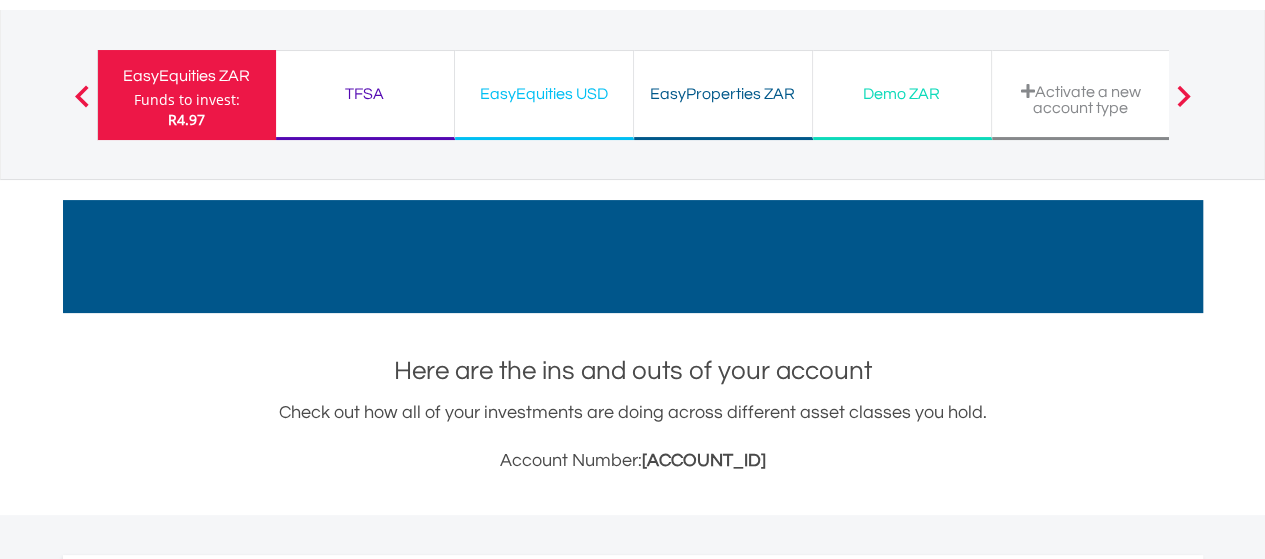 scroll, scrollTop: 0, scrollLeft: 0, axis: both 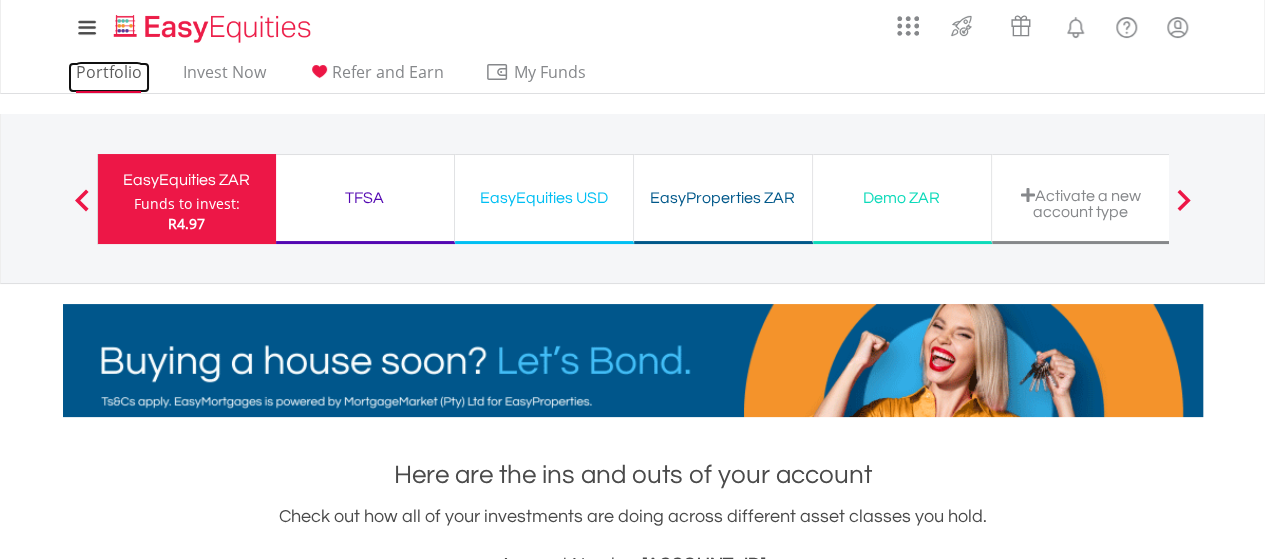 click on "Portfolio" at bounding box center (109, 77) 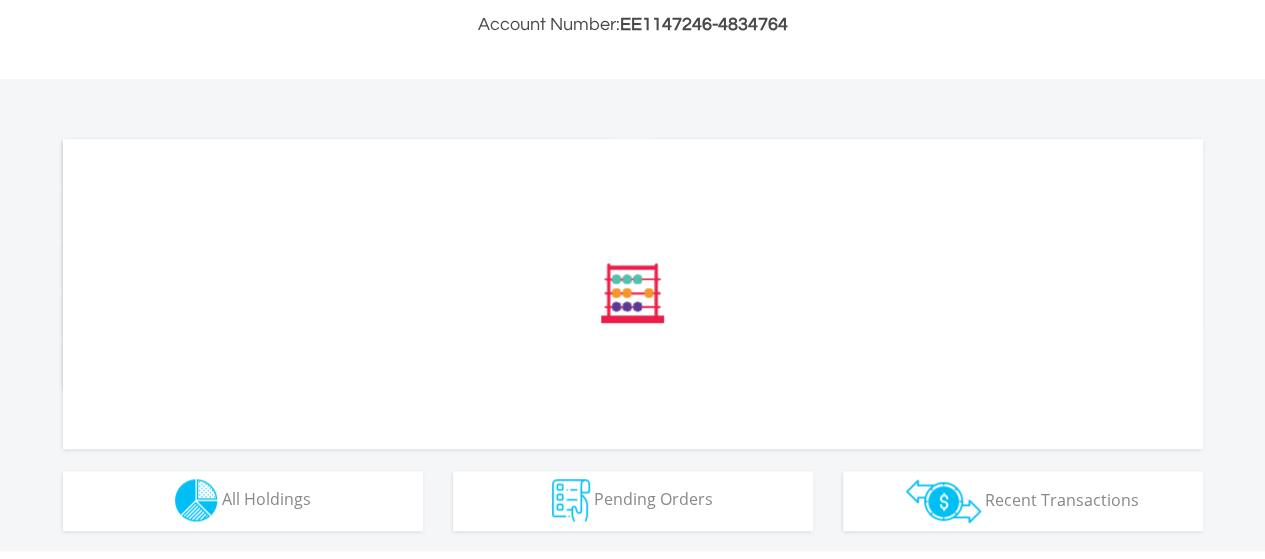 scroll, scrollTop: 858, scrollLeft: 0, axis: vertical 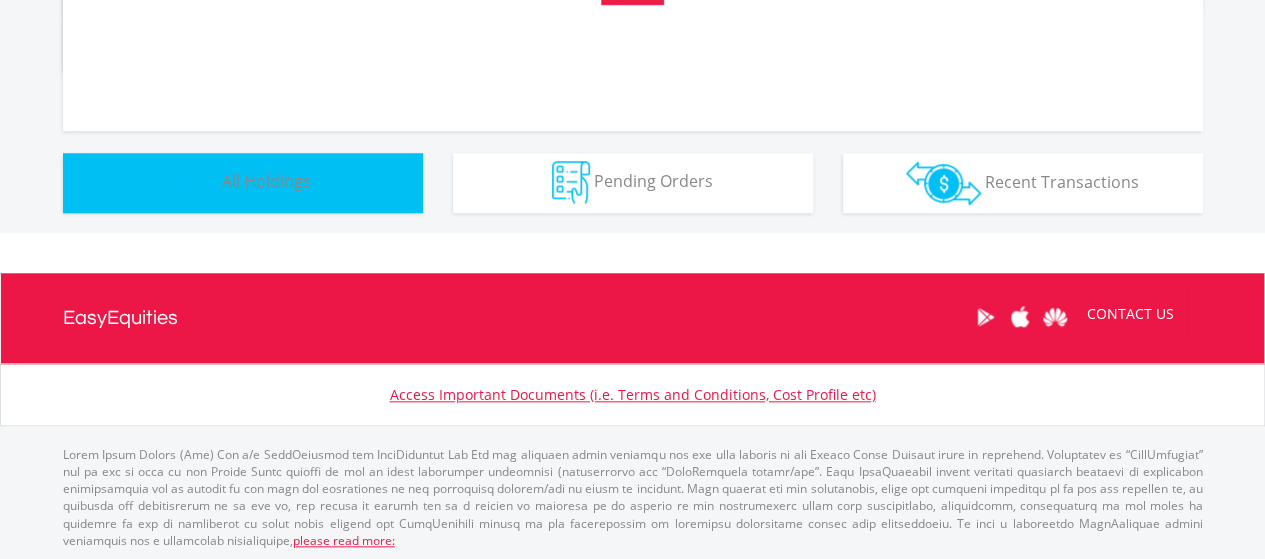 click on "Holdings
All Holdings" at bounding box center [243, 183] 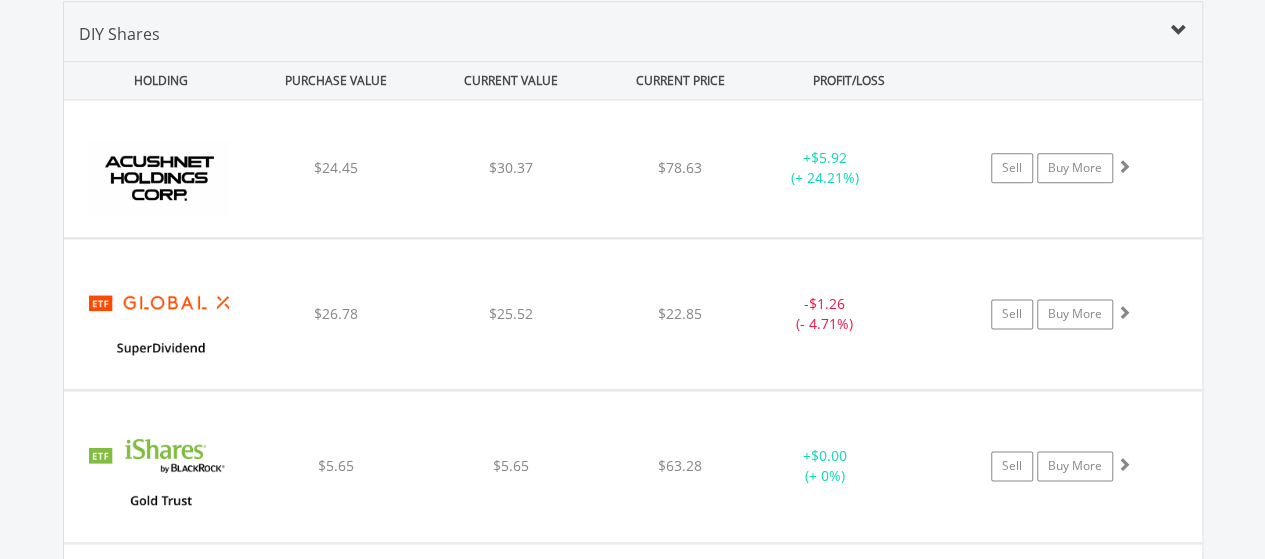 scroll, scrollTop: 1442, scrollLeft: 0, axis: vertical 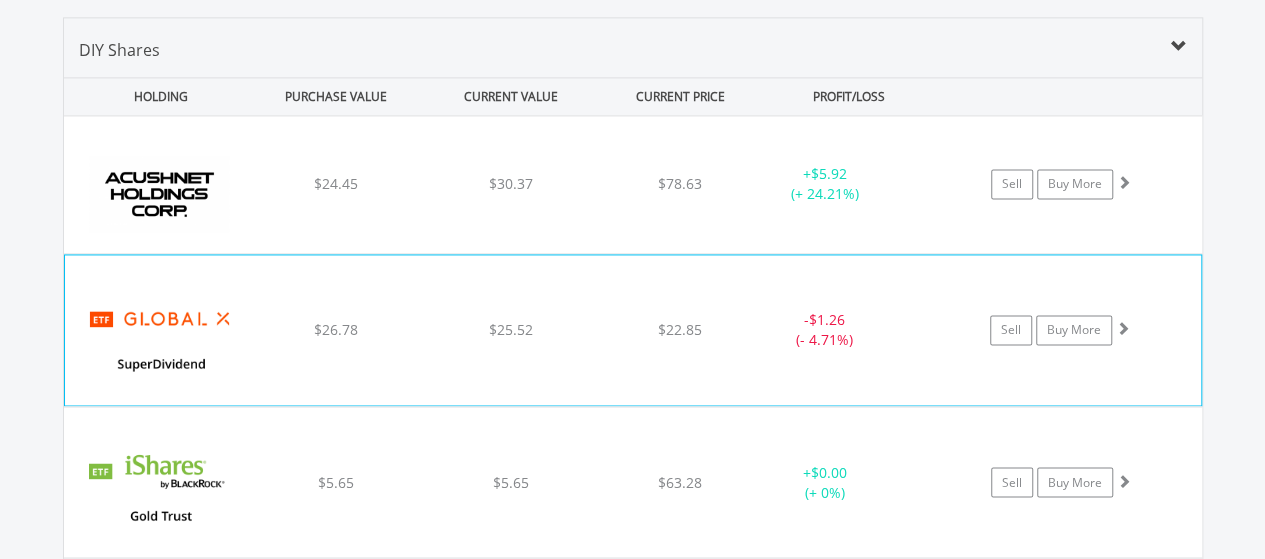 click on "﻿
Global X SuperDividend ETF
$26.78
$25.52
$22.85
-  $1.26 (- 4.71%)
Sell
Buy More" at bounding box center (633, 184) 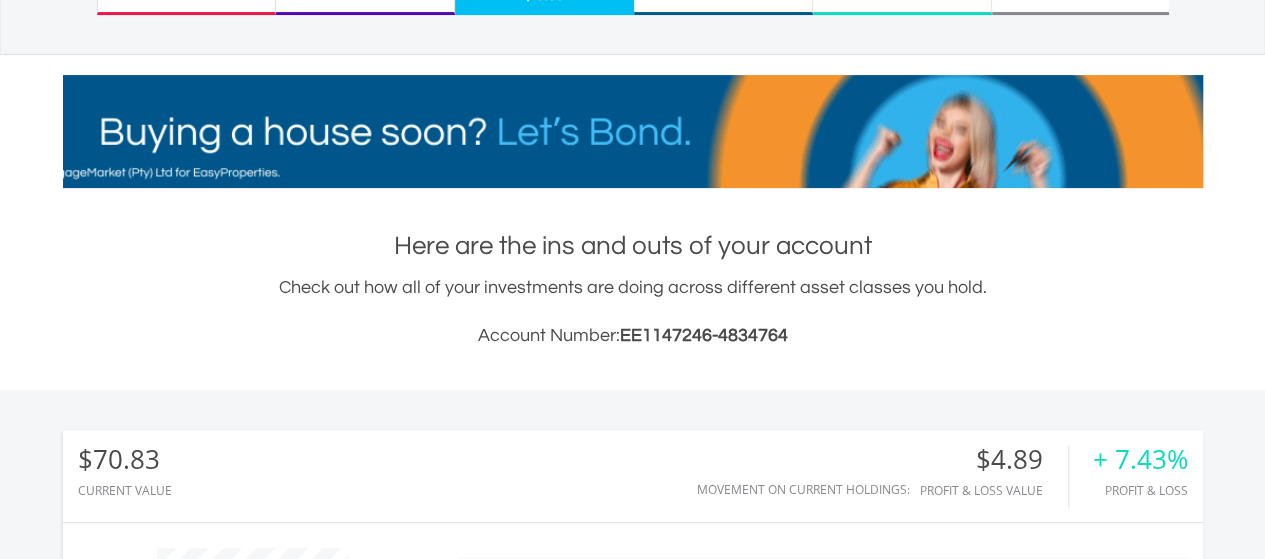 scroll, scrollTop: 0, scrollLeft: 0, axis: both 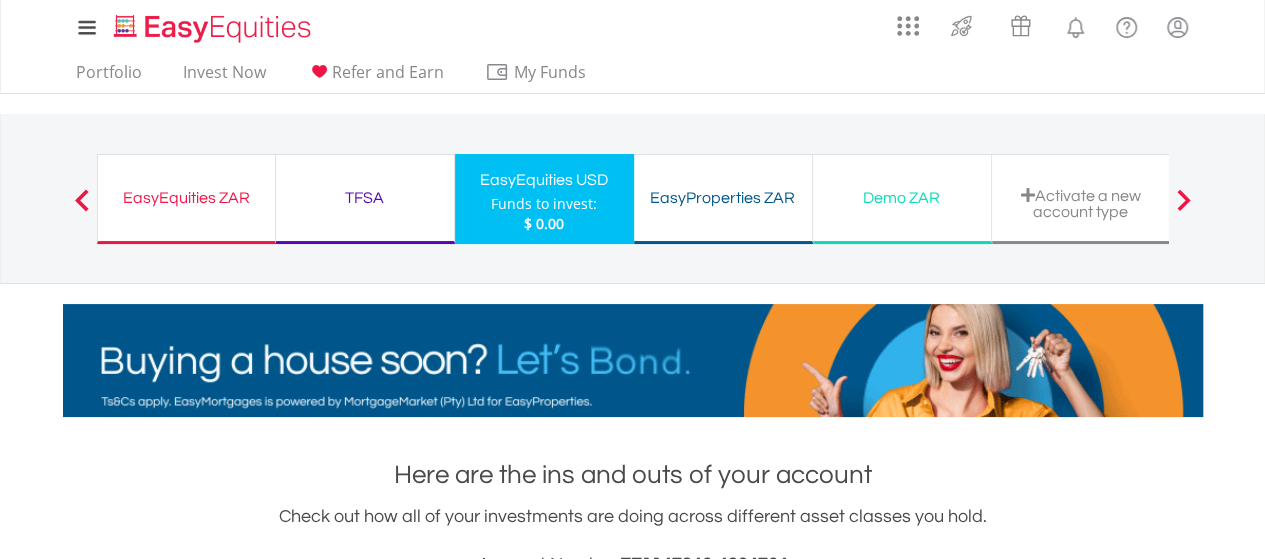 click on "EasyEquities ZAR
Funds to invest:
$ 0.00" at bounding box center (186, 199) 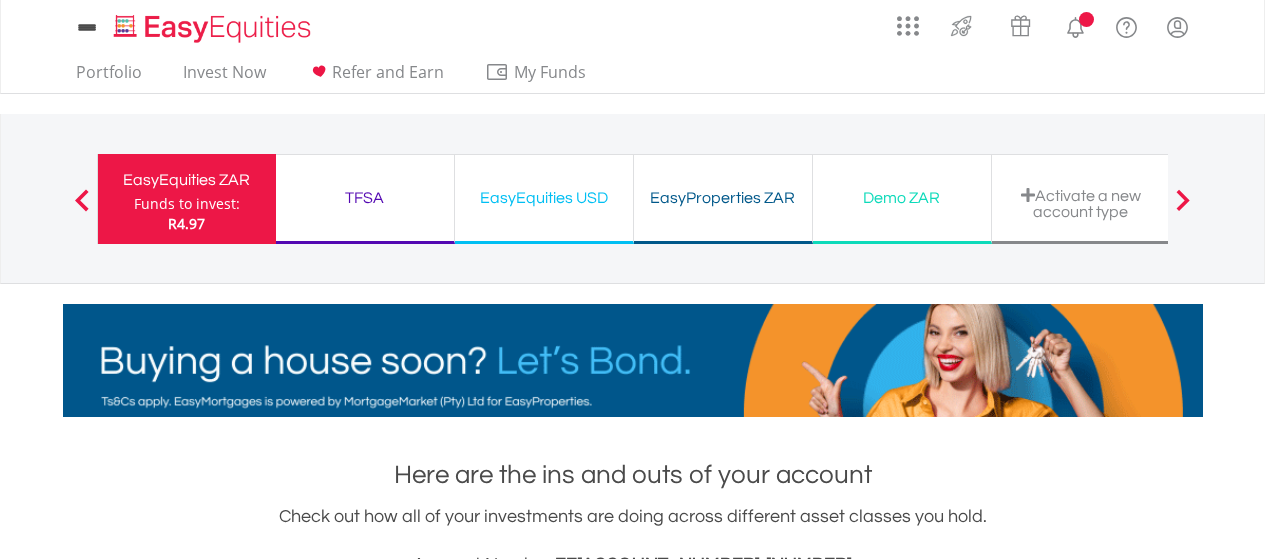 scroll, scrollTop: 0, scrollLeft: 0, axis: both 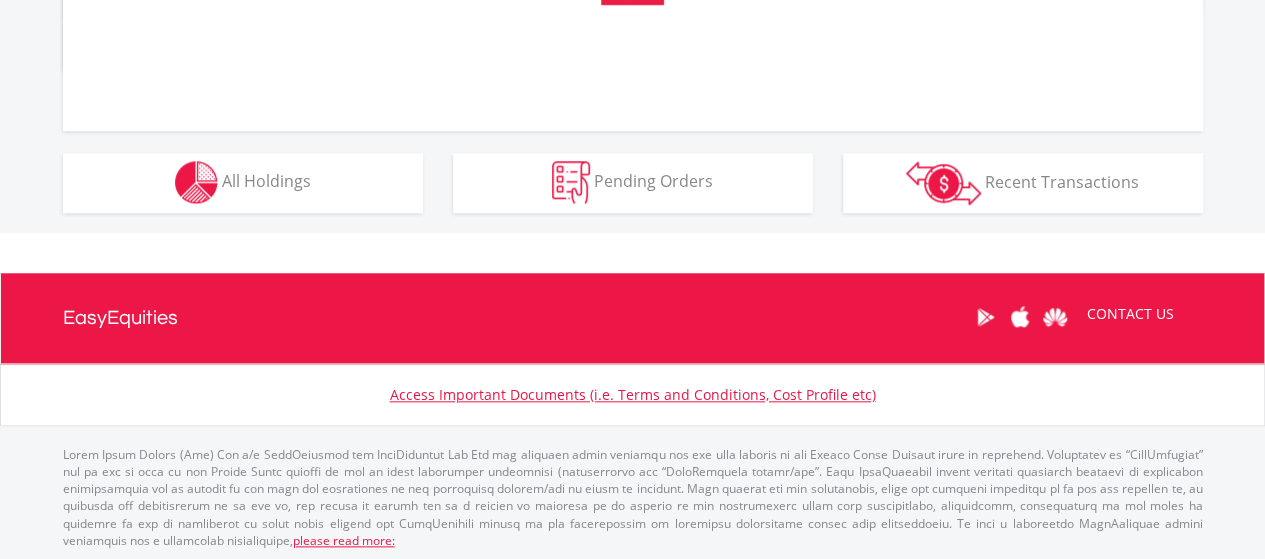 click on "Holdings
All Holdings" at bounding box center [243, 172] 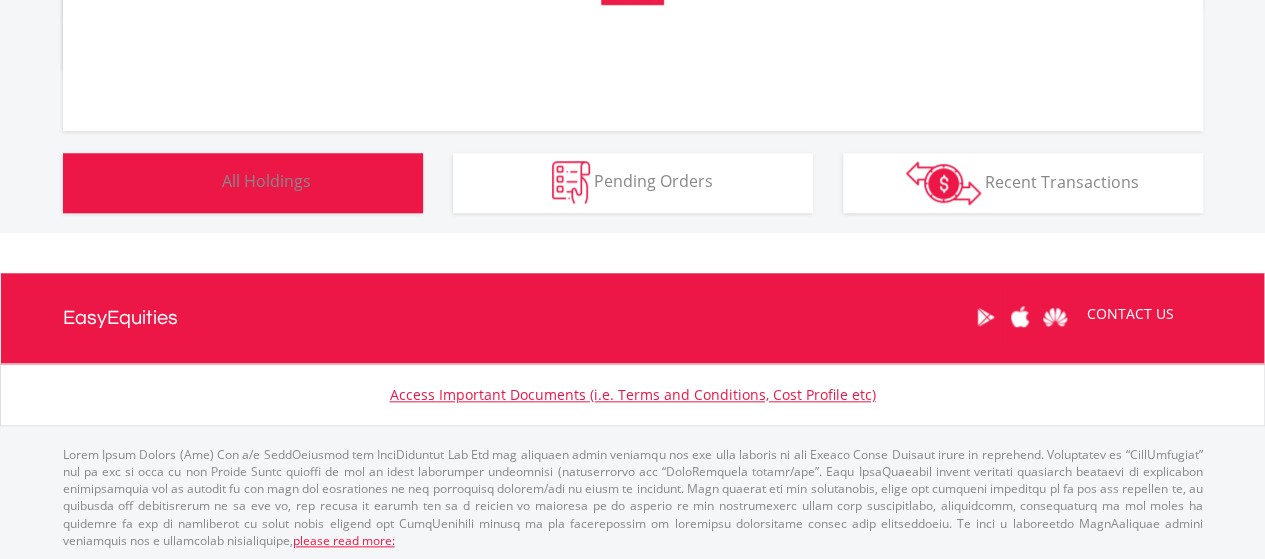click on "Holdings
All Holdings" at bounding box center [243, 183] 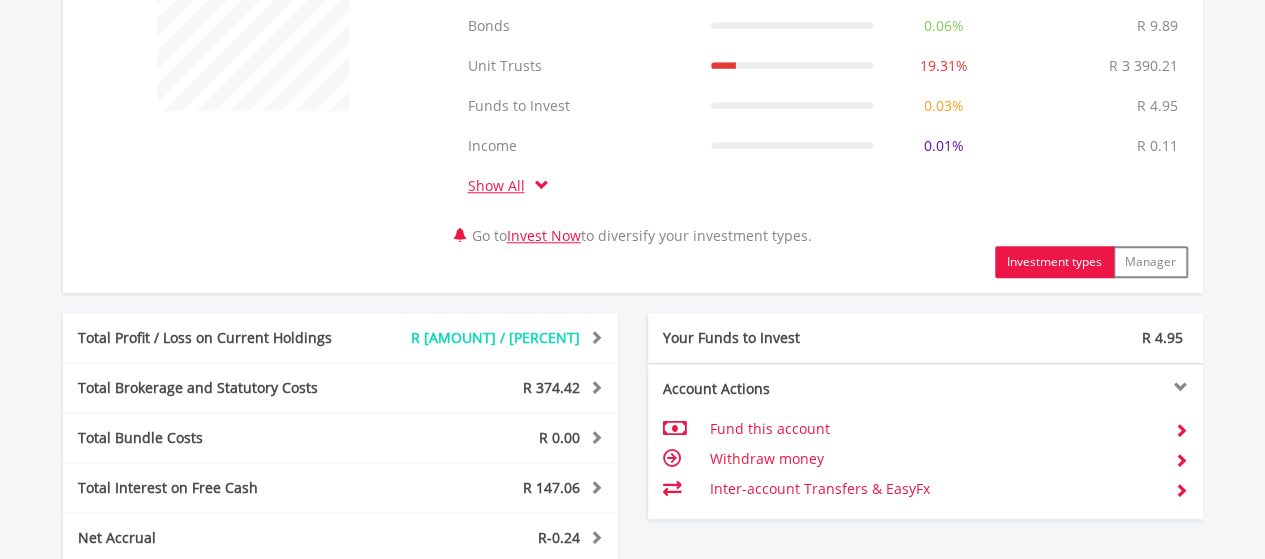 scroll, scrollTop: 1290, scrollLeft: 0, axis: vertical 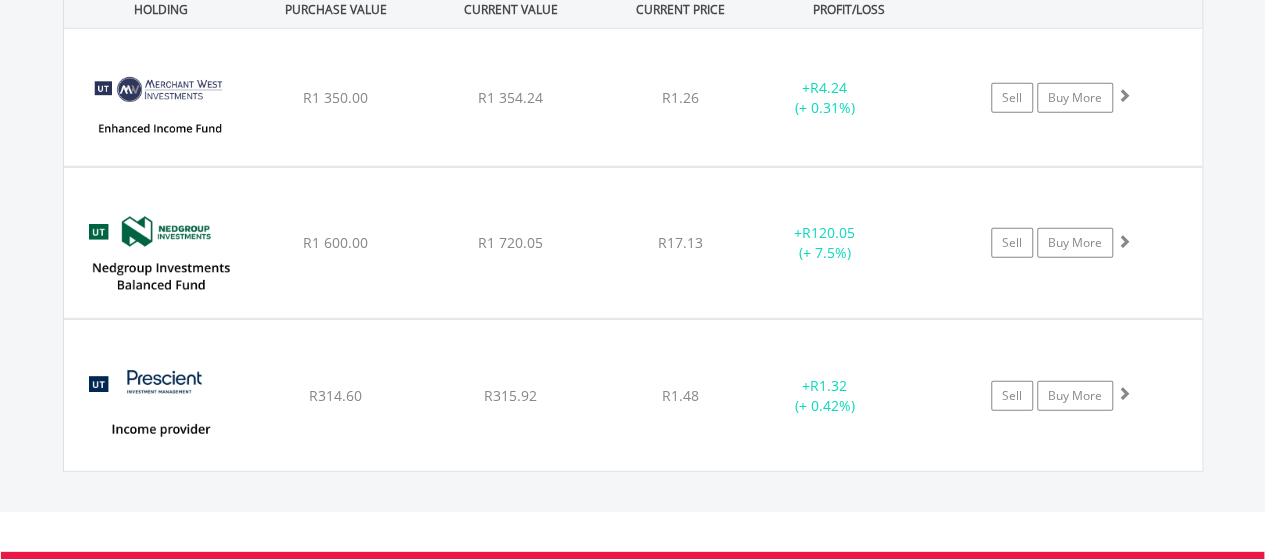 click on "Value View
Share View
DIY Shares
HOLDING
PURCHASE VALUE
CURRENT VALUE
CURRENT PRICE
PROFIT/LOSS
﻿
Impala Platinum Hlgs Limited
R1 664.59
R3 060.98
R175.33
+  R1 396.39 (+ 83.89%)
Sell
Buy More" at bounding box center [633, -336] 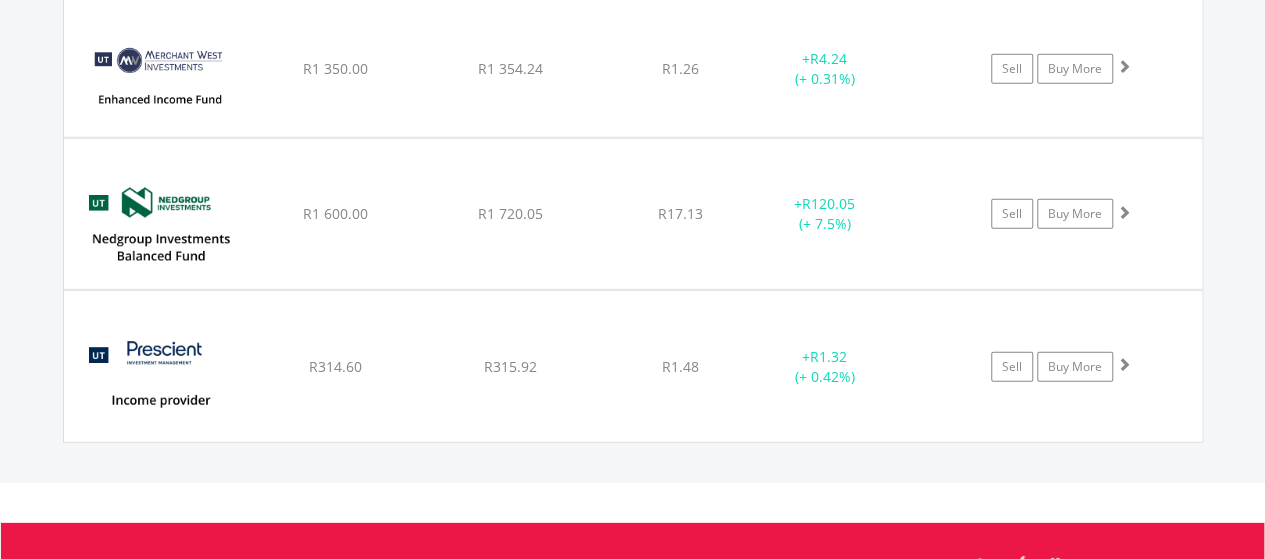 scroll, scrollTop: 2736, scrollLeft: 0, axis: vertical 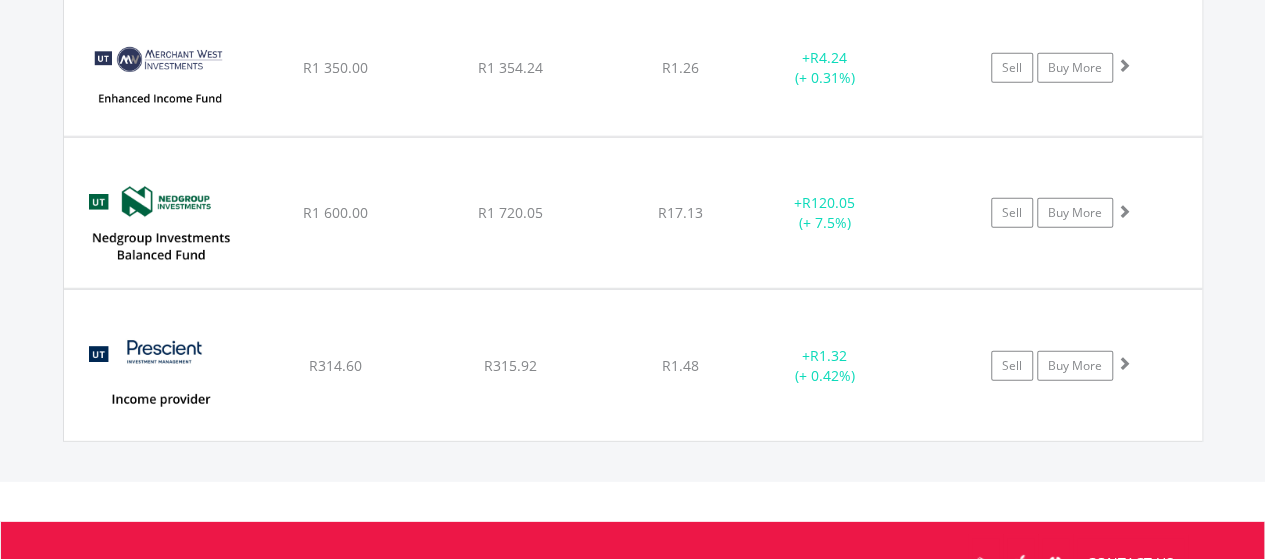 click on "Value View
Share View
DIY Shares
HOLDING
PURCHASE VALUE
CURRENT VALUE
CURRENT PRICE
PROFIT/LOSS
﻿
Impala Platinum Hlgs Limited
R1 664.59
R3 060.98
R175.33
+  R1 396.39 (+ 83.89%)
Sell
Buy More" at bounding box center [633, -366] 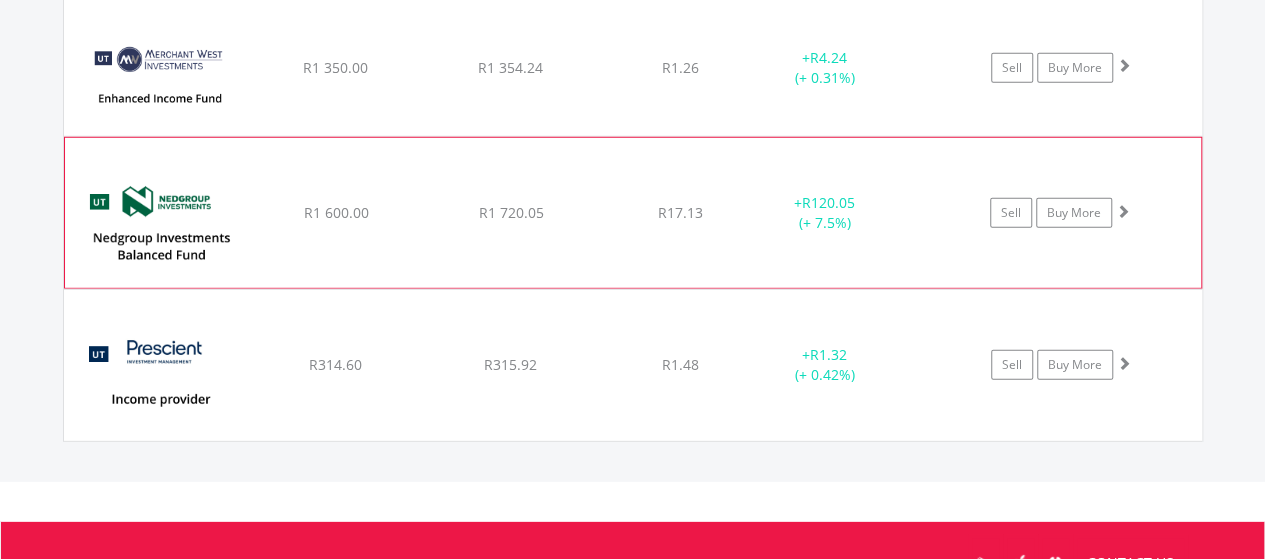 click on "﻿
Nedgroup Investments Balanced Fund G
R1 600.00
R1 720.05
R17.13
+  R120.05 (+ 7.5%)
Sell
Buy More" at bounding box center [633, 67] 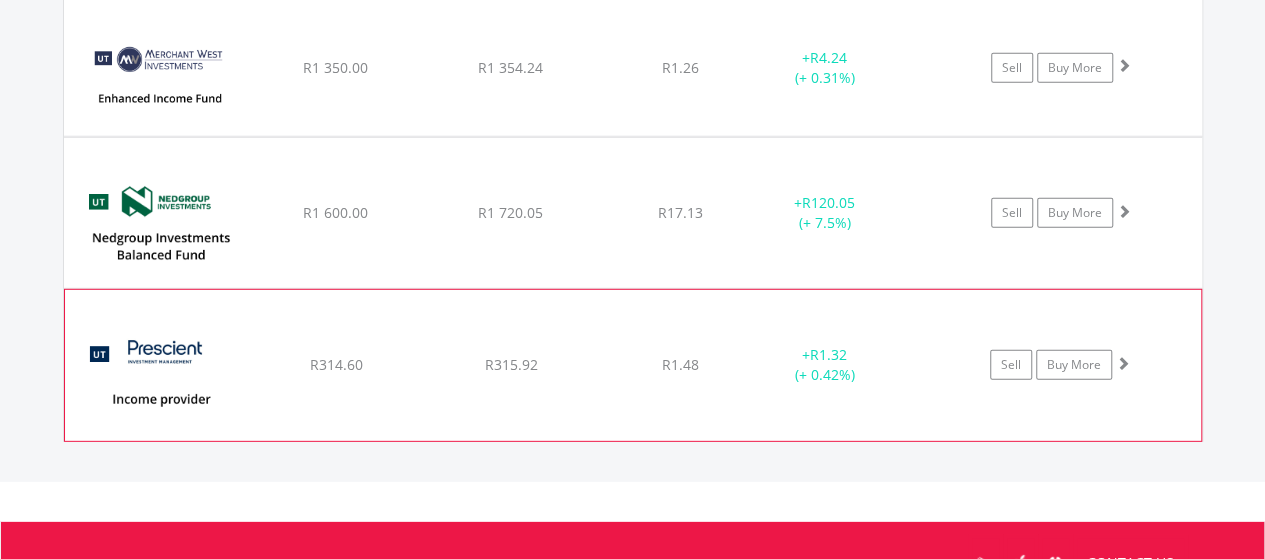 click on "﻿
Prescient Income Provider A2
R314.60
R315.92
R1.48
+  R1.32 (+ 0.42%)
Sell
Buy More" at bounding box center [633, 67] 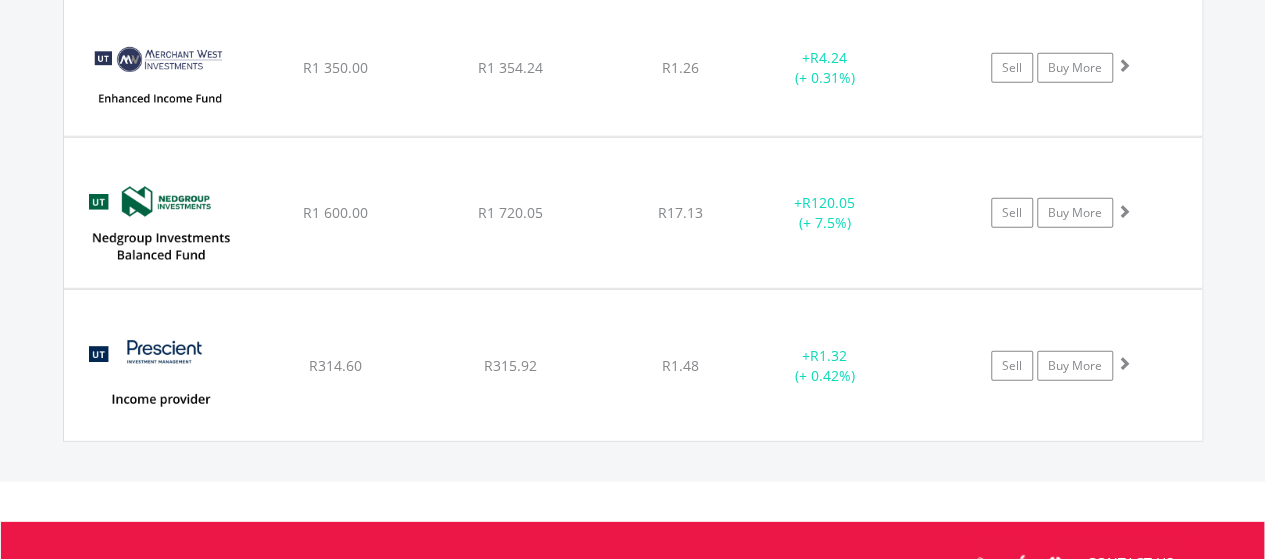 click on "Value View
Share View
DIY Shares
HOLDING
PURCHASE VALUE
CURRENT VALUE
CURRENT PRICE
PROFIT/LOSS
﻿
Impala Platinum Hlgs Limited
R1 664.59
R3 060.98
R175.33
+  R1 396.39 (+ 83.89%)
Sell
Buy More" at bounding box center (633, -366) 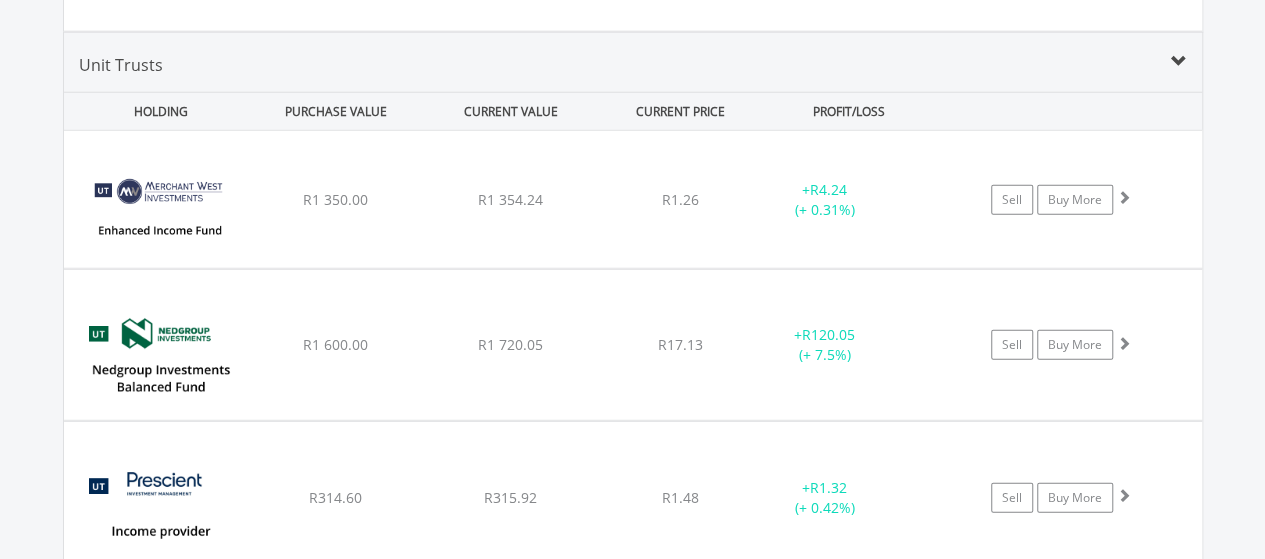 scroll, scrollTop: 2602, scrollLeft: 0, axis: vertical 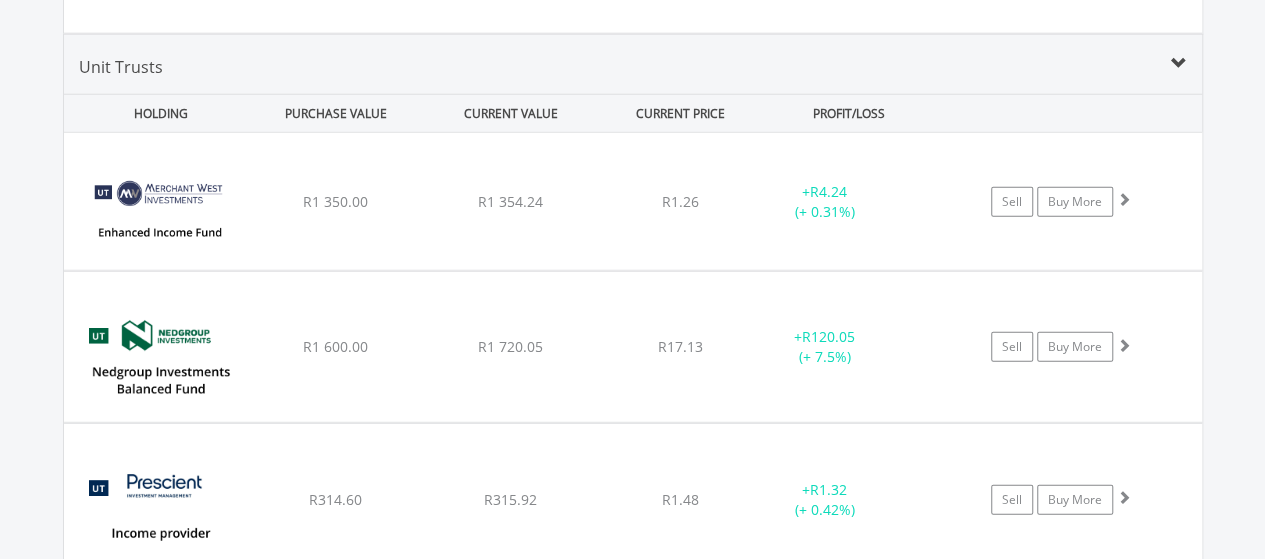 click on "Value View
Share View
DIY Shares
HOLDING
PURCHASE VALUE
CURRENT VALUE
CURRENT PRICE
PROFIT/LOSS
﻿
Impala Platinum Hlgs Limited
R1 664.59
R3 060.98
R175.33
+  R1 396.39 (+ 83.89%)
Sell
Buy More" at bounding box center [633, -232] 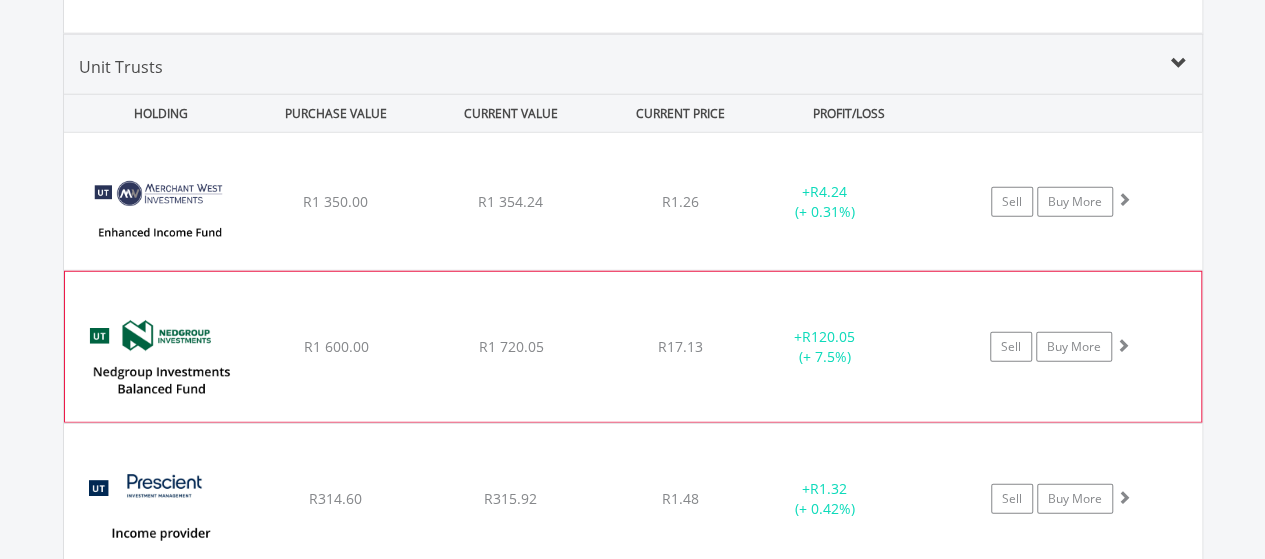 click on "﻿
Nedgroup Investments Balanced Fund G
R1 600.00
R1 720.05
R17.13
+  R120.05 (+ 7.5%)
Sell
Buy More" at bounding box center [633, 201] 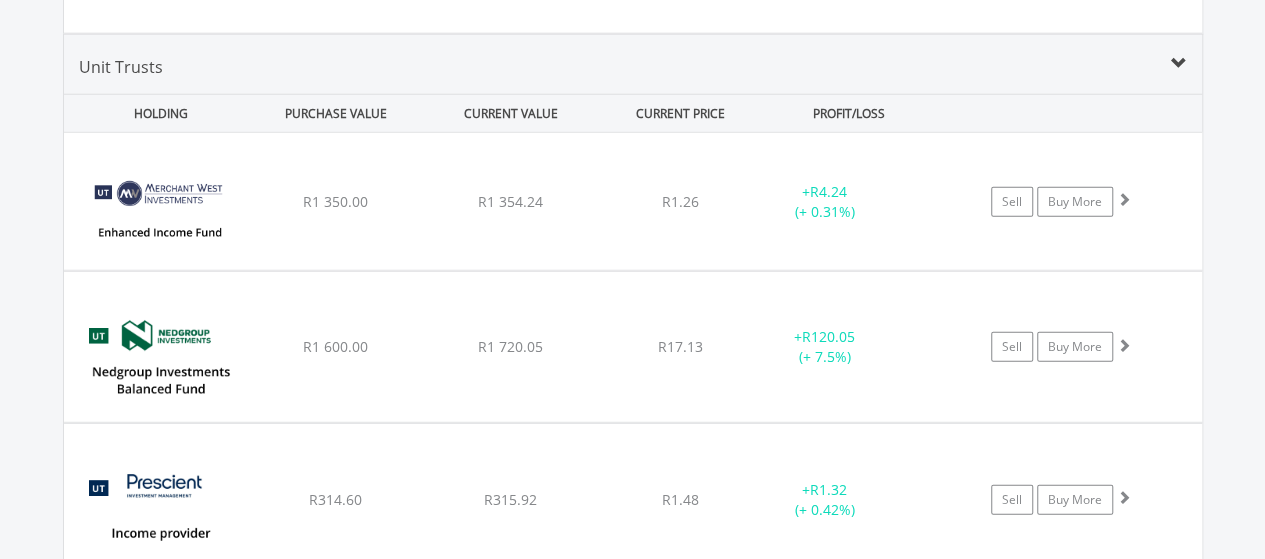 click on "Value View
Share View
DIY Shares
HOLDING
PURCHASE VALUE
CURRENT VALUE
CURRENT PRICE
PROFIT/LOSS
﻿
Impala Platinum Hlgs Limited
R1 664.59
R3 060.98
R175.33
+  R1 396.39 (+ 83.89%)
Sell
Buy More" at bounding box center [633, -232] 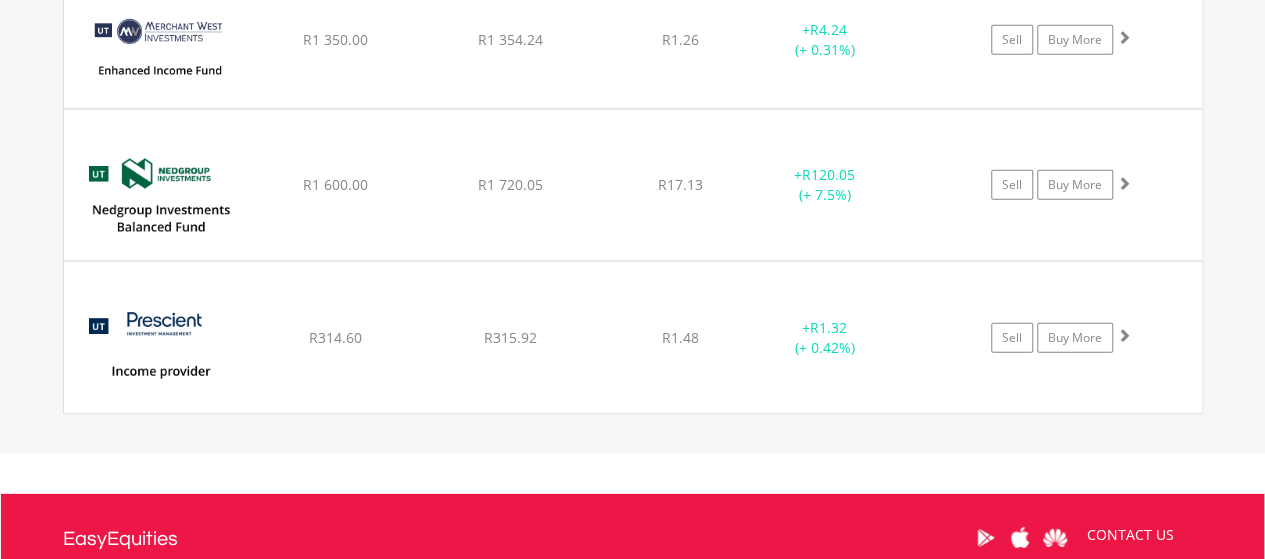 scroll, scrollTop: 2770, scrollLeft: 0, axis: vertical 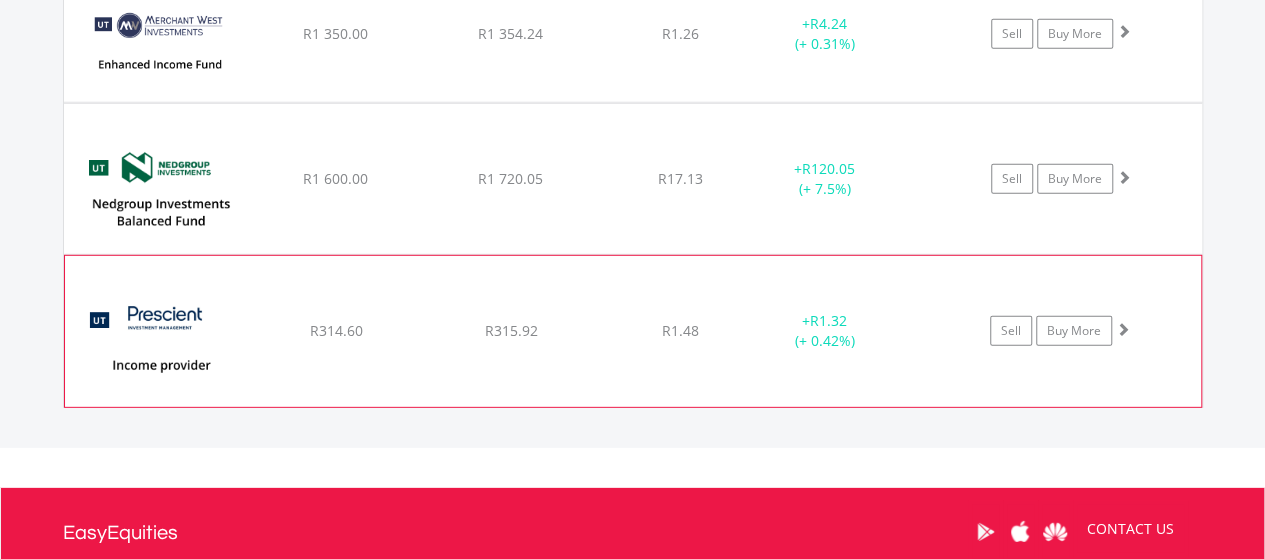 click on "﻿
Prescient Income Provider A2
R314.60
R315.92
R1.48
+  R1.32 (+ 0.42%)
Sell
Buy More" at bounding box center (633, 33) 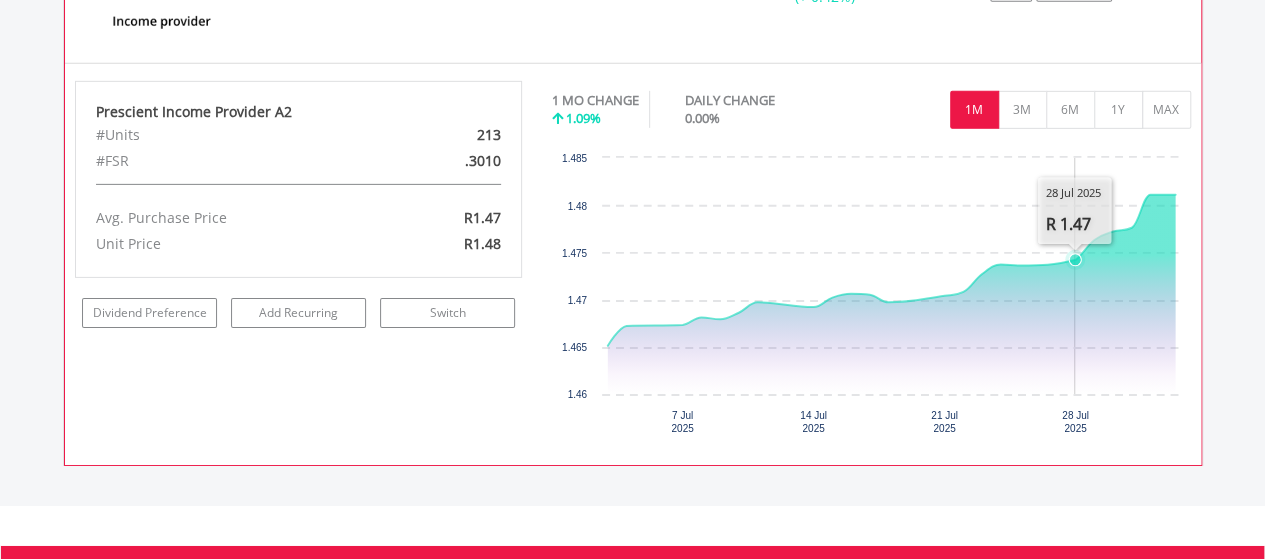 scroll, scrollTop: 3120, scrollLeft: 0, axis: vertical 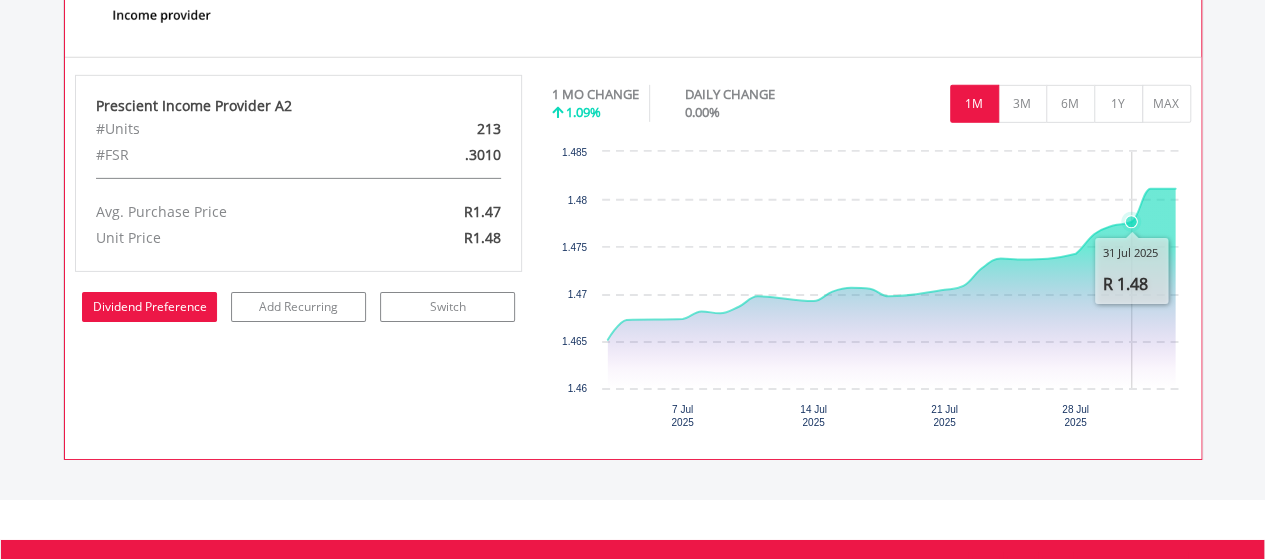 click on "Dividend Preference" at bounding box center (149, 307) 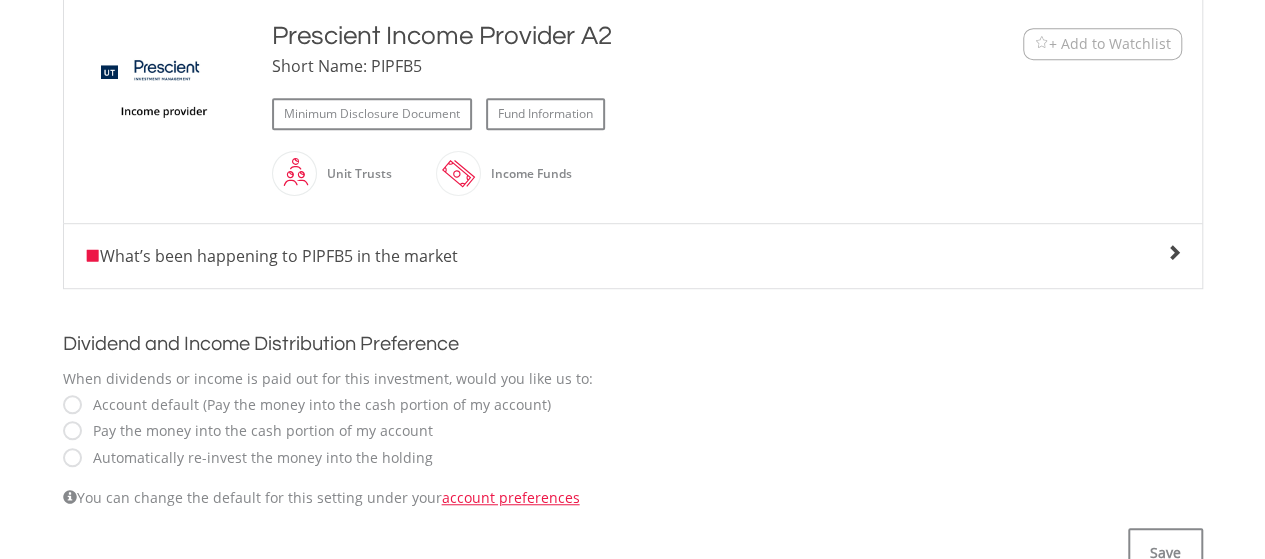 scroll, scrollTop: 507, scrollLeft: 0, axis: vertical 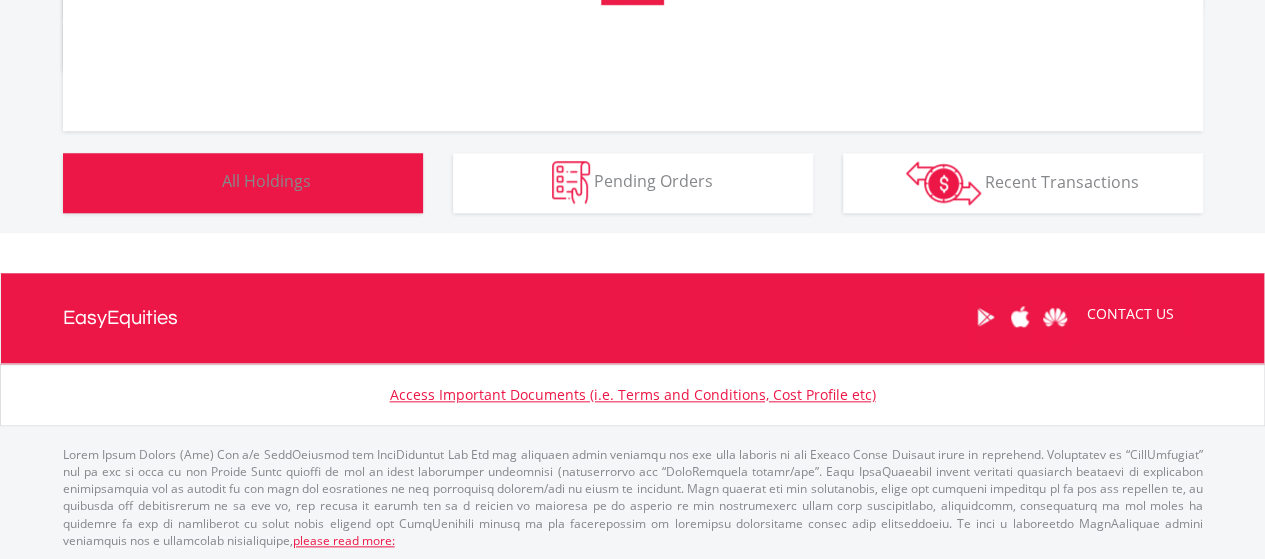click at bounding box center [196, 182] 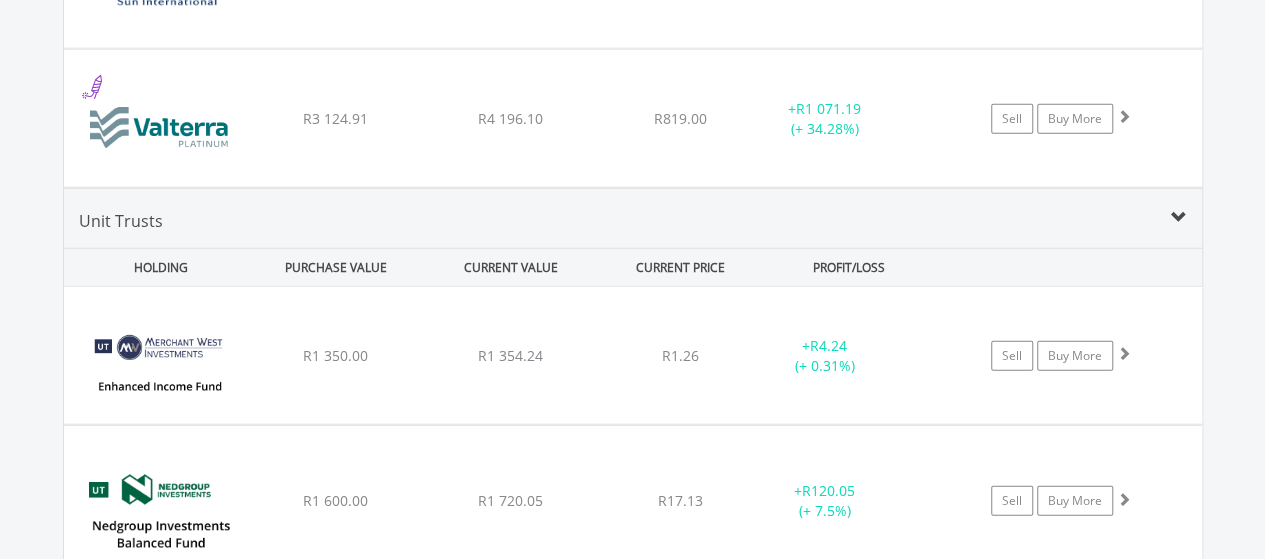 scroll, scrollTop: 2450, scrollLeft: 0, axis: vertical 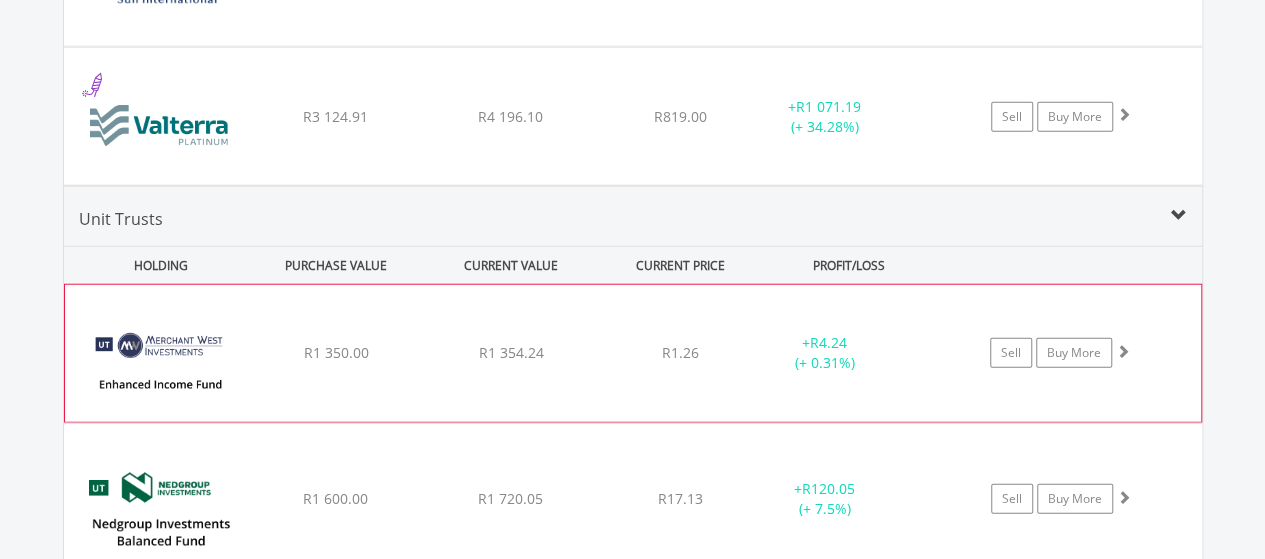 click on "﻿
Merchant West SCI Enhanced Income Fund
R1 350.00
R1 354.24
R1.26
+  R4.24 (+ 0.31%)
Sell
Buy More" at bounding box center [633, 353] 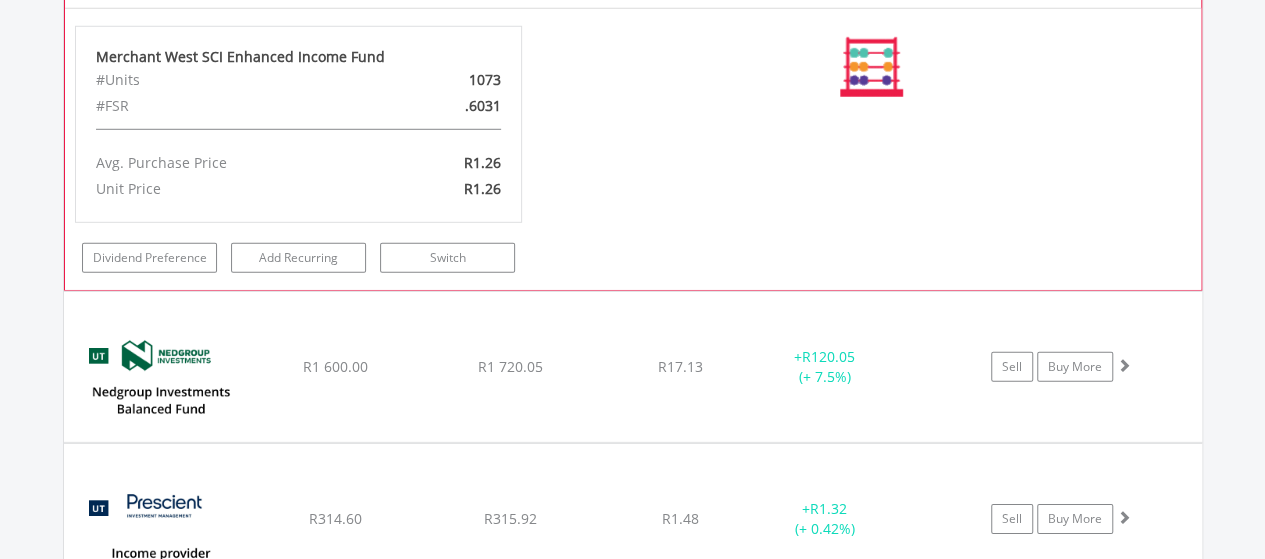 scroll, scrollTop: 2928, scrollLeft: 0, axis: vertical 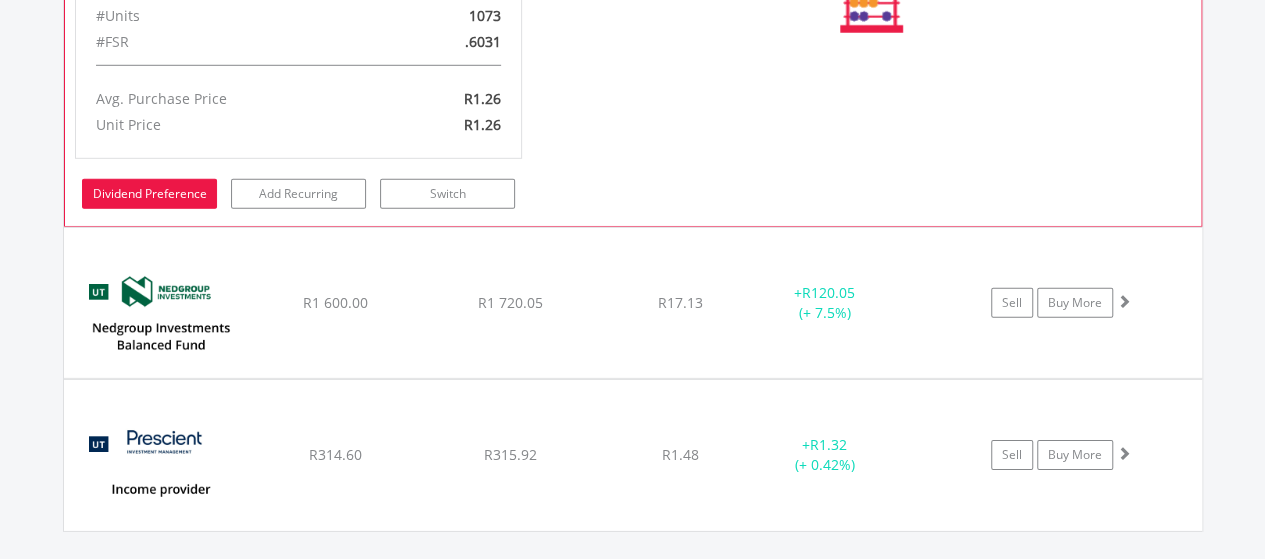 click on "Dividend Preference" at bounding box center (149, 194) 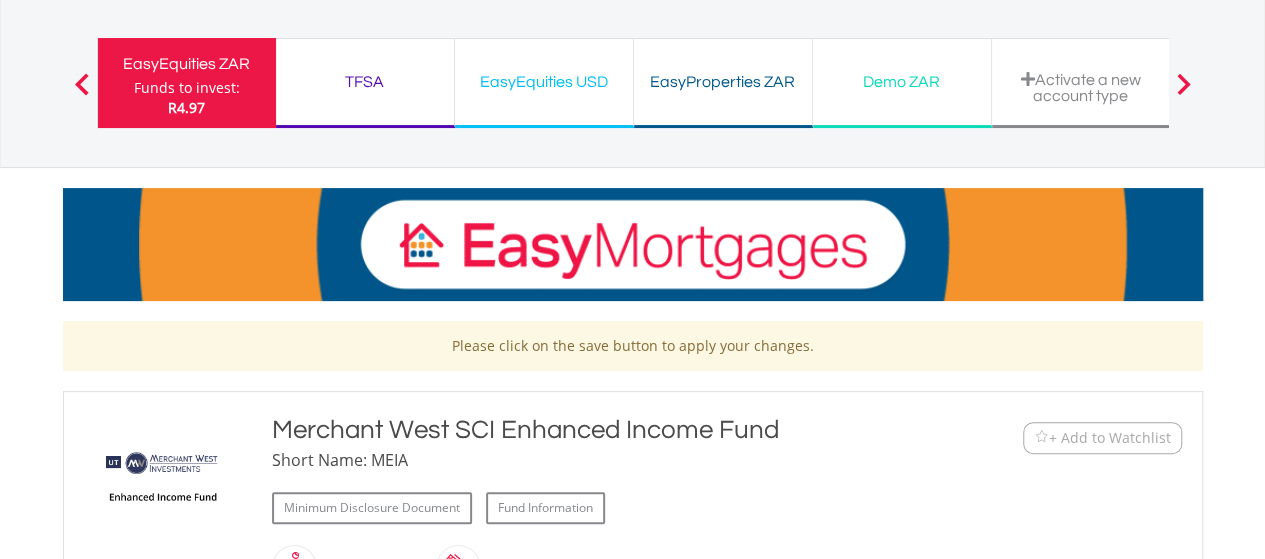 scroll, scrollTop: 0, scrollLeft: 0, axis: both 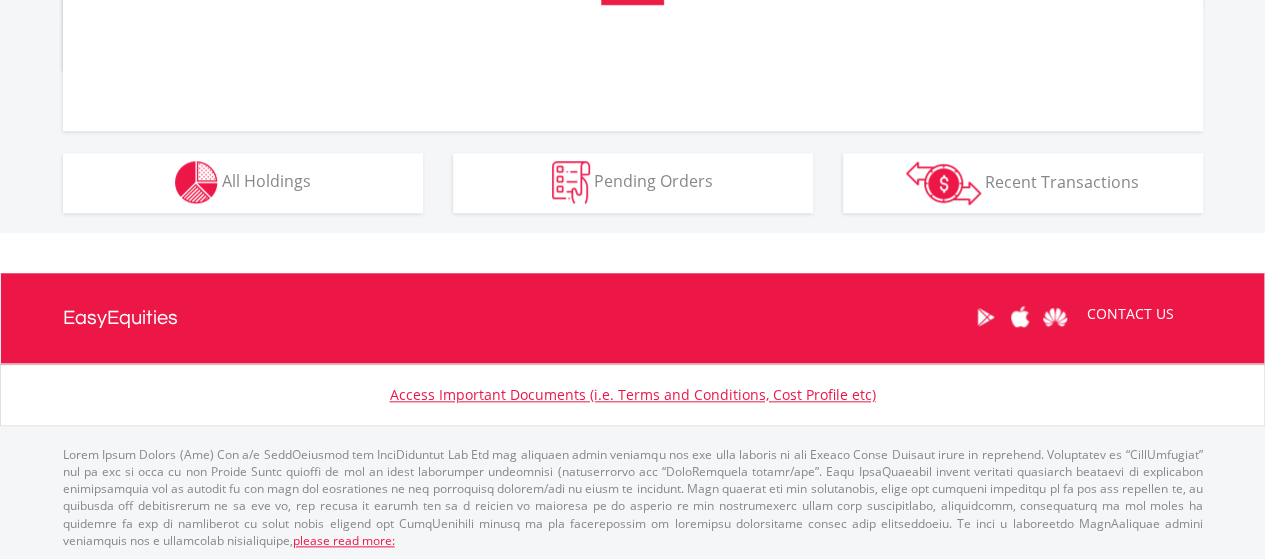 click at bounding box center [196, 182] 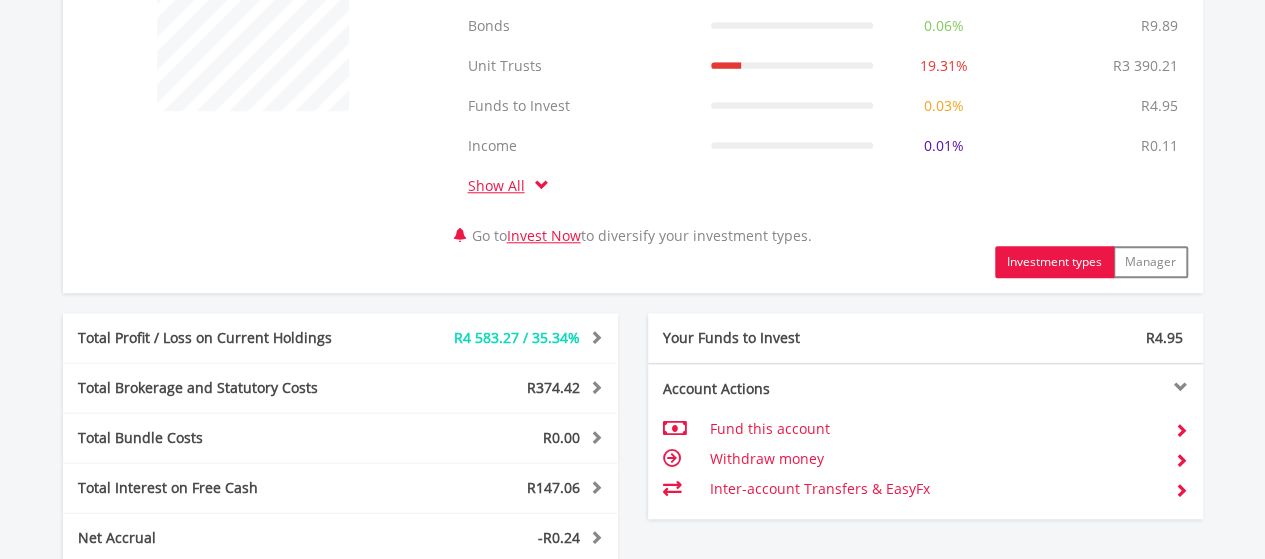 scroll, scrollTop: 1350, scrollLeft: 0, axis: vertical 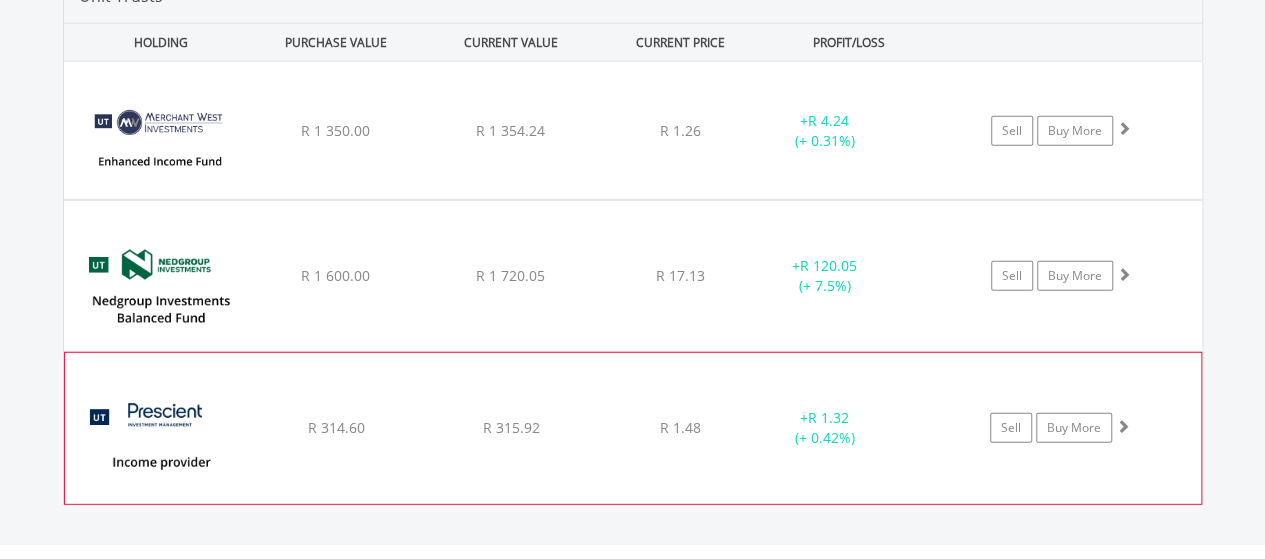 click on "﻿
Prescient Income Provider A2
R 314.60
R 315.92
R 1.48
+  R 1.32 (+ 0.42%)
Sell
Buy More" at bounding box center [633, 130] 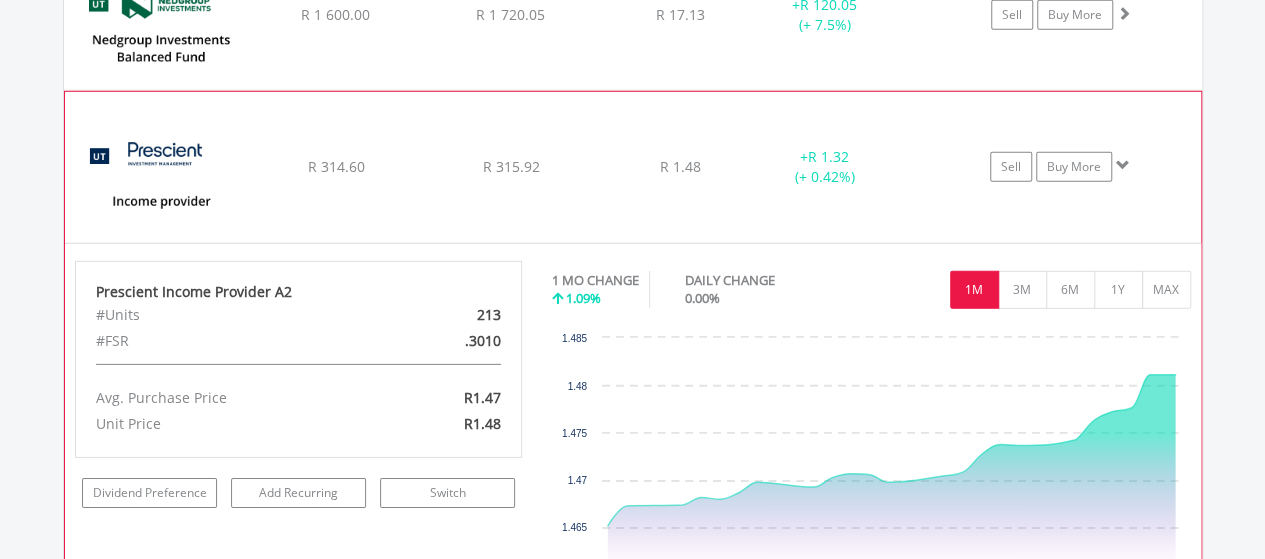 scroll, scrollTop: 2935, scrollLeft: 0, axis: vertical 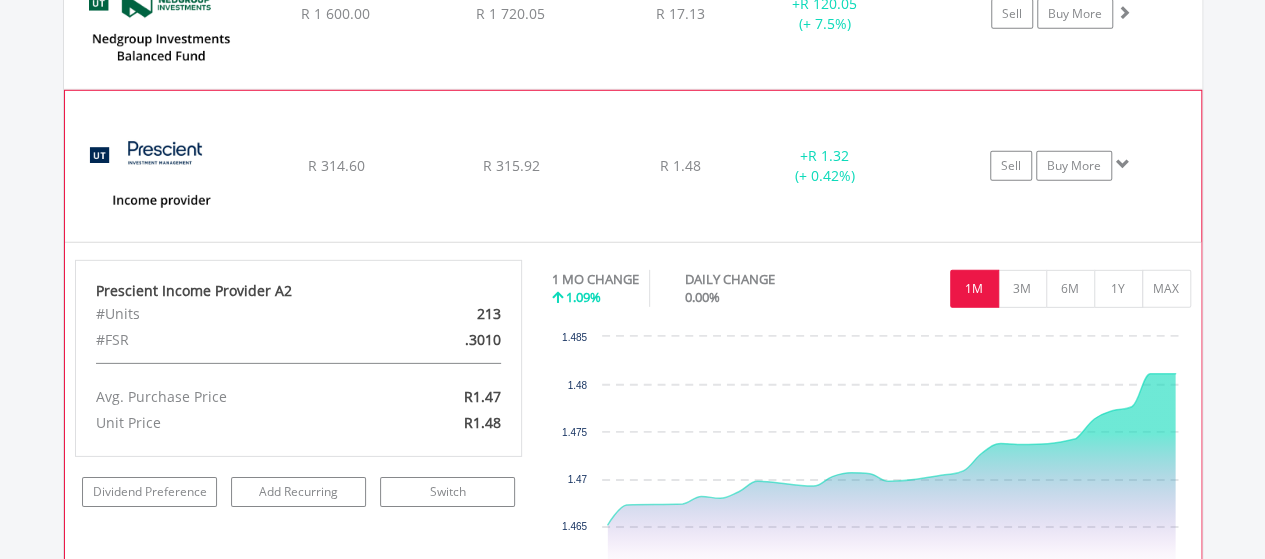click on "﻿
Prescient Income Provider A2
R 314.60
R 315.92
R 1.48
+  R 1.32 (+ 0.42%)
Sell
Buy More" at bounding box center (633, -132) 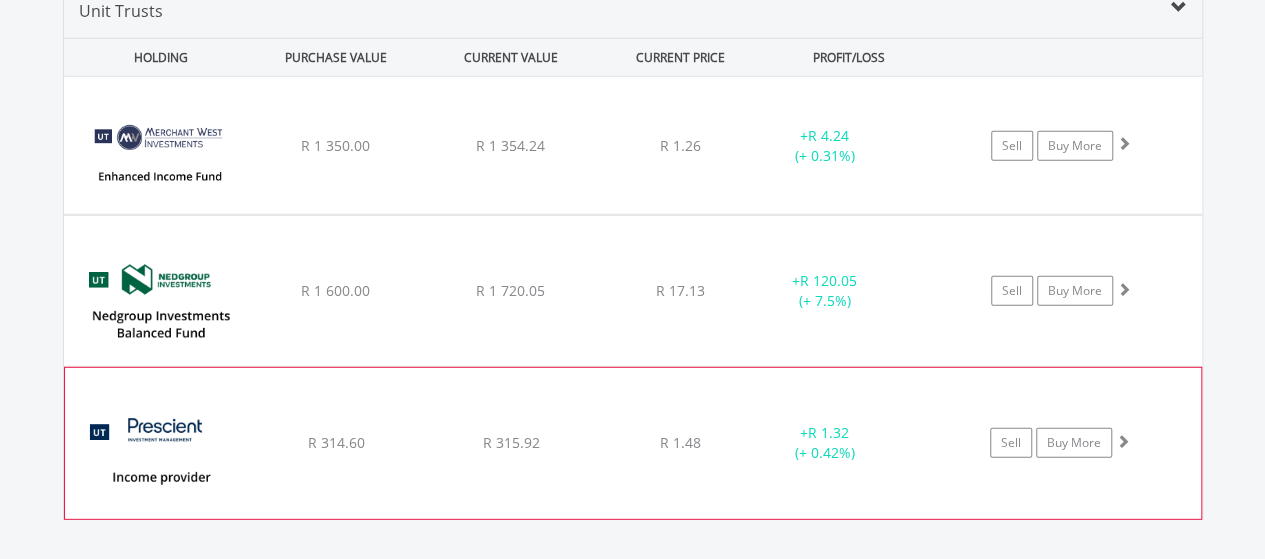 scroll, scrollTop: 2610, scrollLeft: 0, axis: vertical 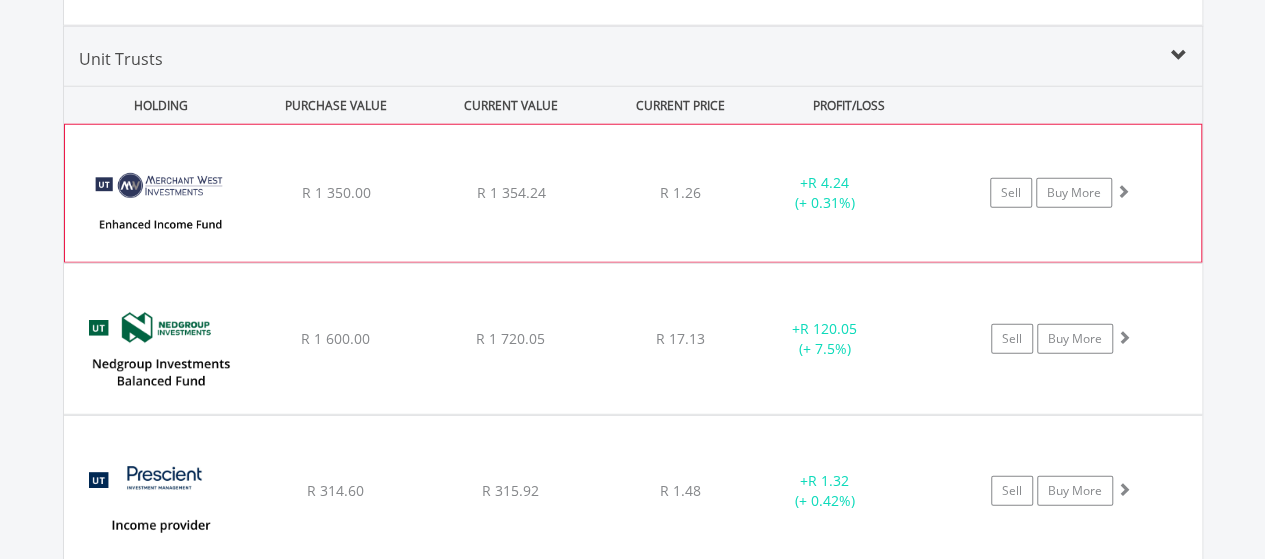 click on "﻿
Merchant West SCI Enhanced Income Fund
R 1 350.00
R 1 354.24
R 1.26
+  R 4.24 (+ 0.31%)
Sell
Buy More" at bounding box center [633, 193] 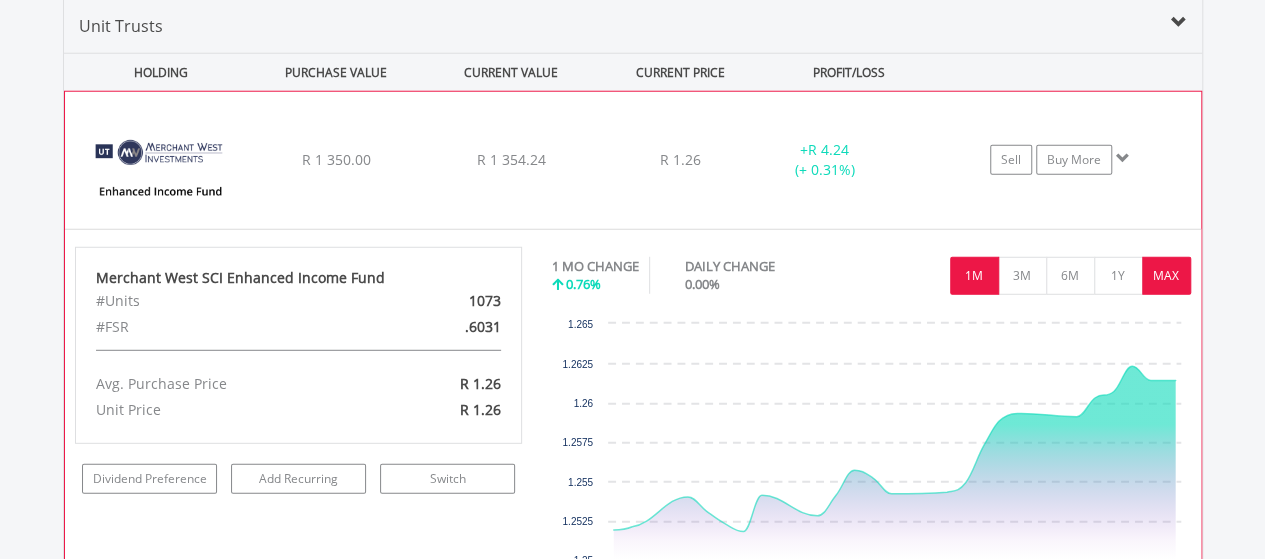 click on "MAX" at bounding box center [1166, 276] 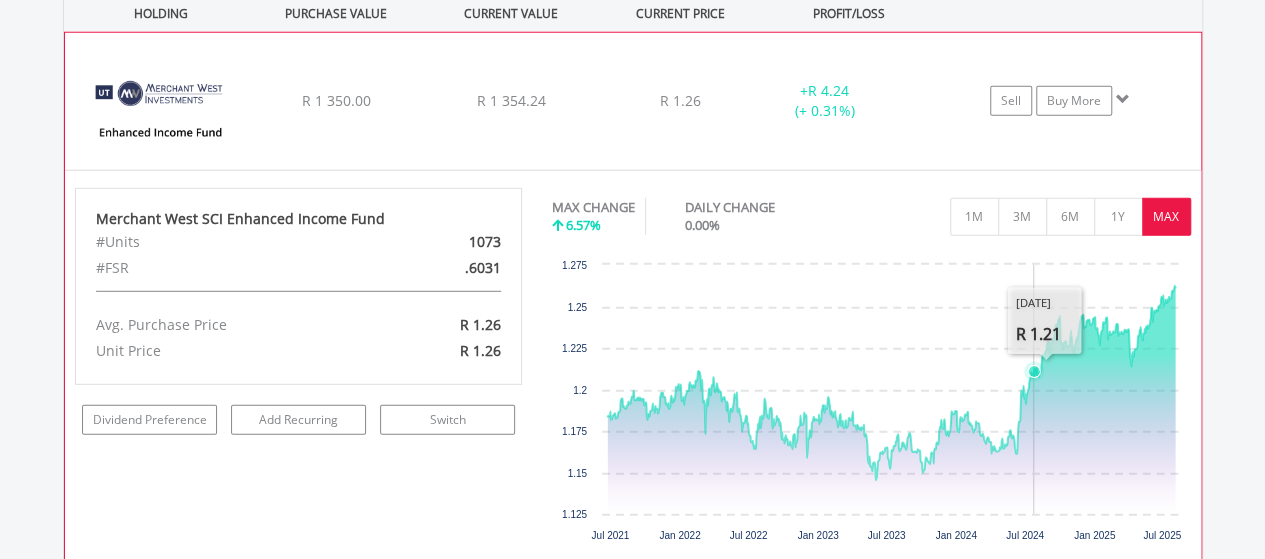 scroll, scrollTop: 2696, scrollLeft: 0, axis: vertical 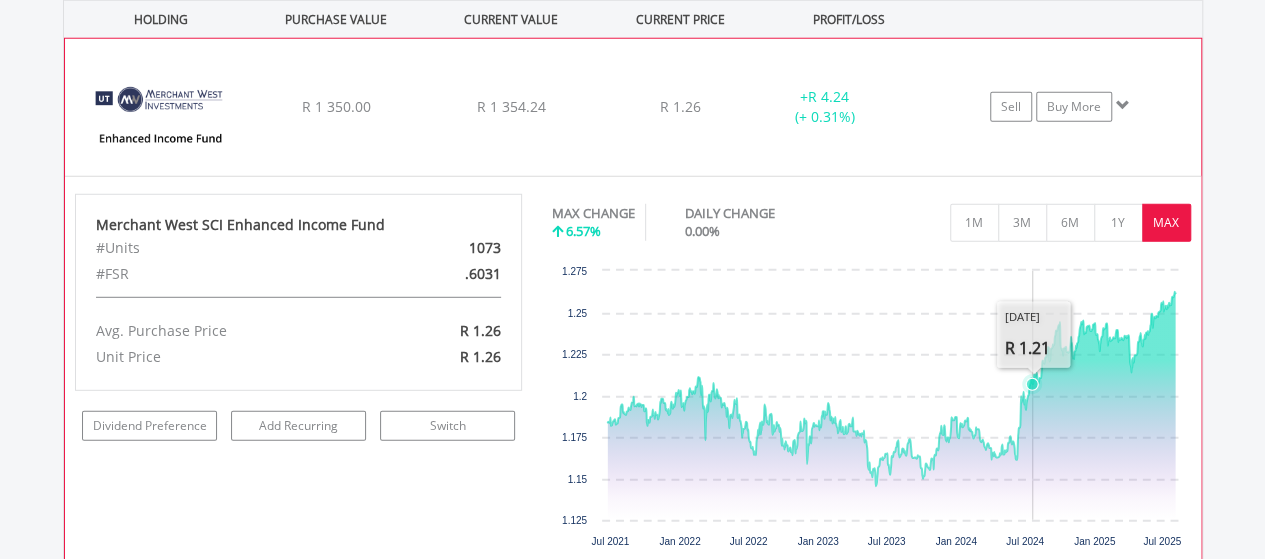 click on "﻿
Merchant West SCI Enhanced Income Fund
R 1 350.00
R 1 354.24
R 1.26
+  R 4.24 (+ 0.31%)
Sell
Buy More" at bounding box center [633, 107] 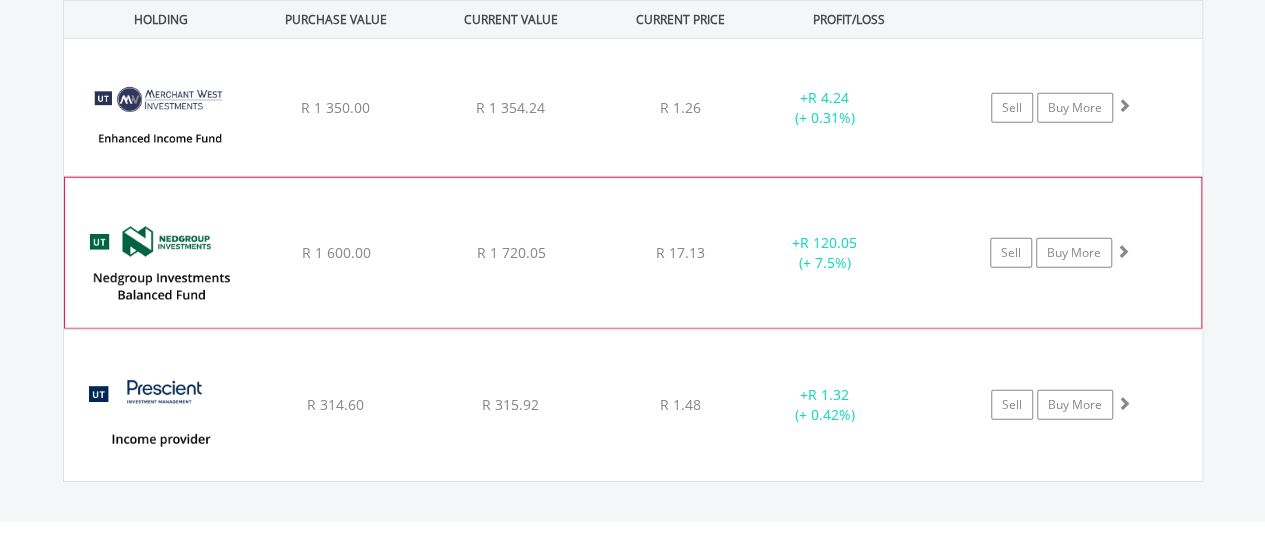 click on "﻿
Nedgroup Investments Balanced Fund G
R 1 600.00
R 1 720.05
R 17.13
+  R 120.05 (+ 7.5%)
Sell
Buy More" at bounding box center [633, 107] 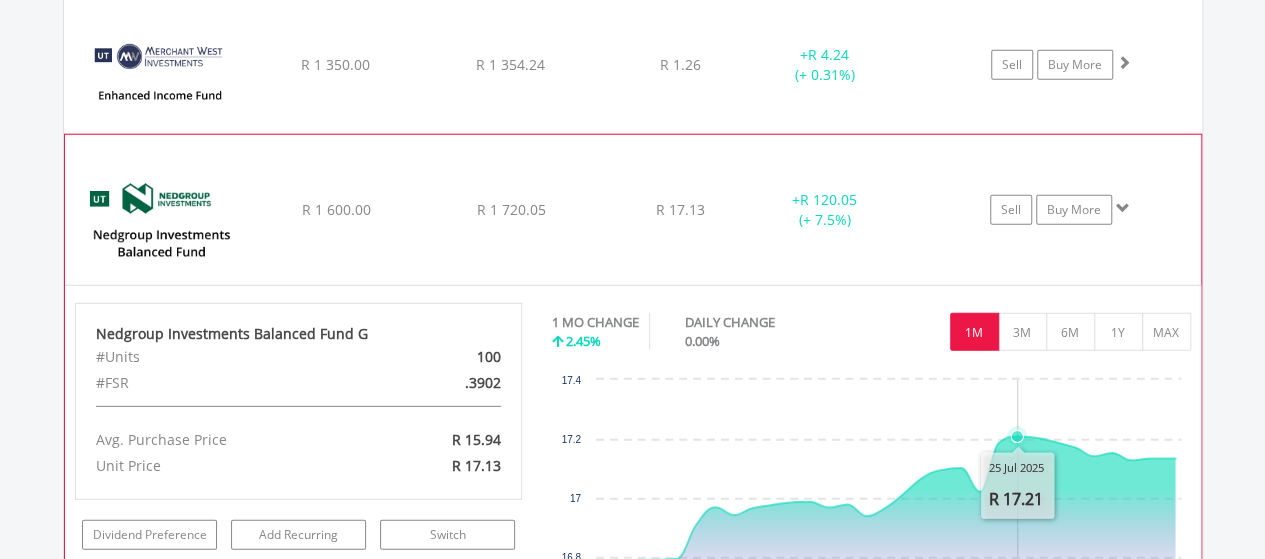 scroll, scrollTop: 2732, scrollLeft: 0, axis: vertical 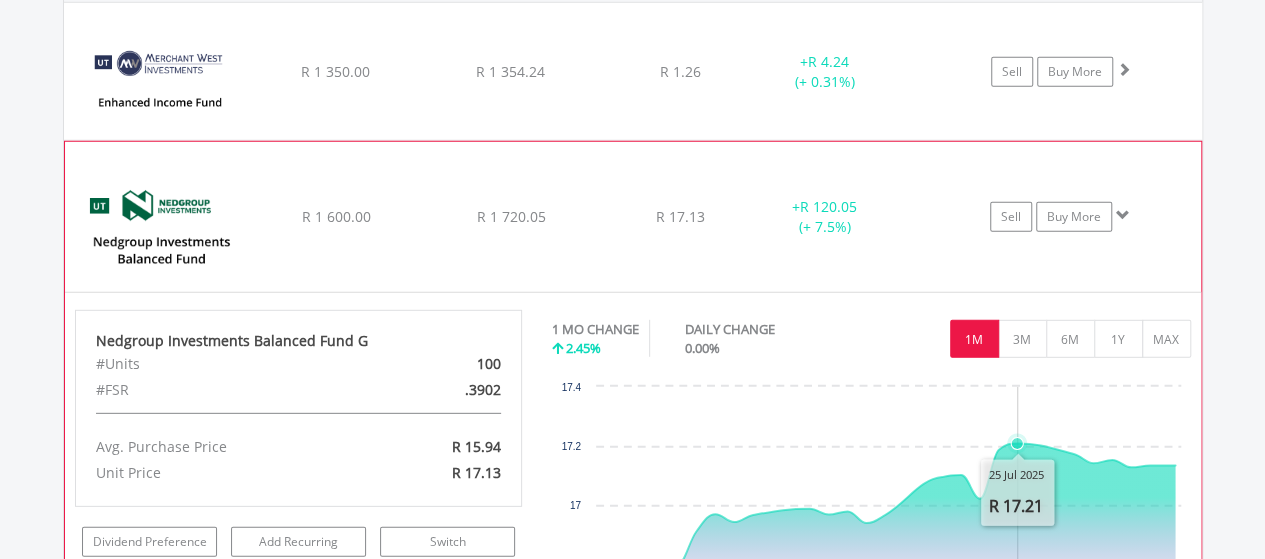 click on "﻿
Nedgroup Investments Balanced Fund G
R 1 600.00
R 1 720.05
R 17.13
+  R 120.05 (+ 7.5%)
Sell
Buy More" at bounding box center (633, 71) 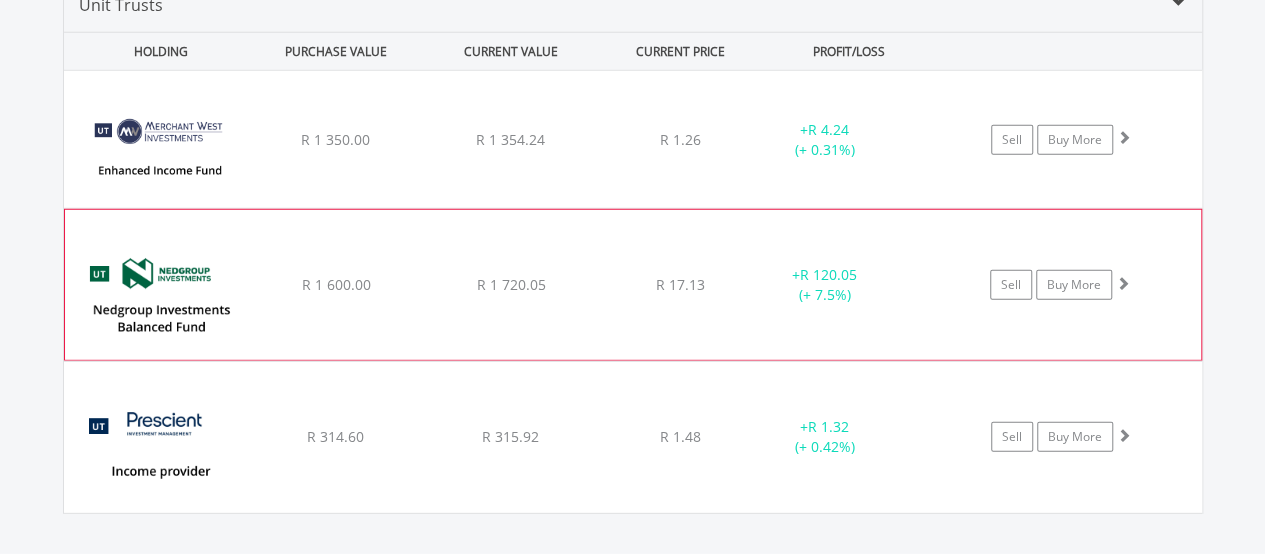 scroll, scrollTop: 2644, scrollLeft: 0, axis: vertical 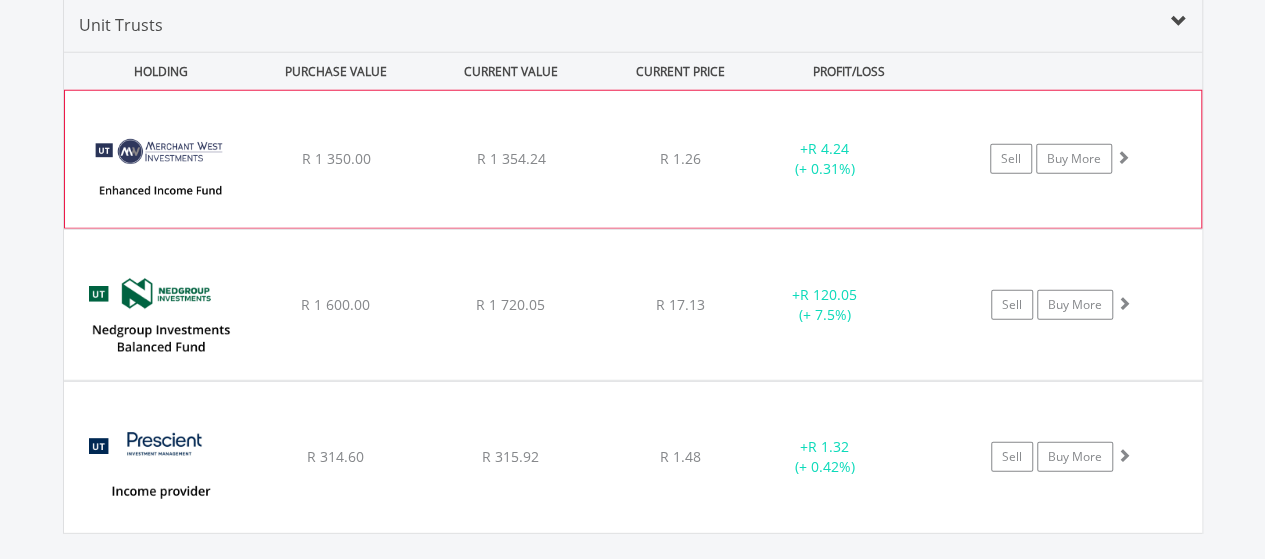 click on "﻿
Merchant West SCI Enhanced Income Fund
R 1 350.00
R 1 354.24
R 1.26
+  R 4.24 (+ 0.31%)
Sell
Buy More" at bounding box center [633, 159] 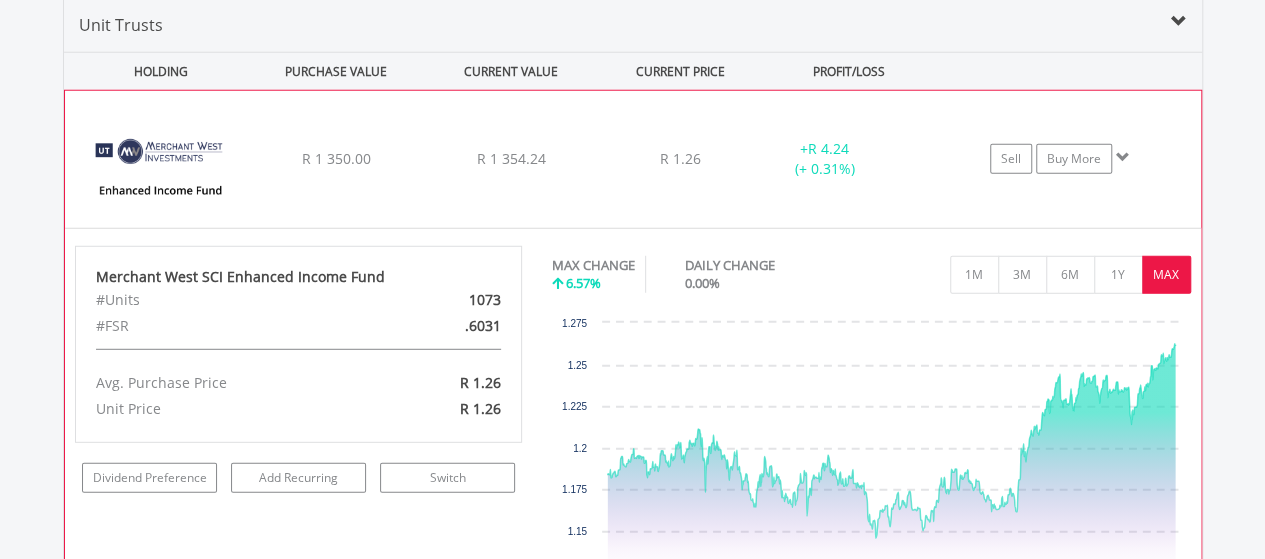 click on "﻿
Merchant West SCI Enhanced Income Fund
R 1 350.00
R 1 354.24
R 1.26
+  R 4.24 (+ 0.31%)
Sell
Buy More" at bounding box center (633, 159) 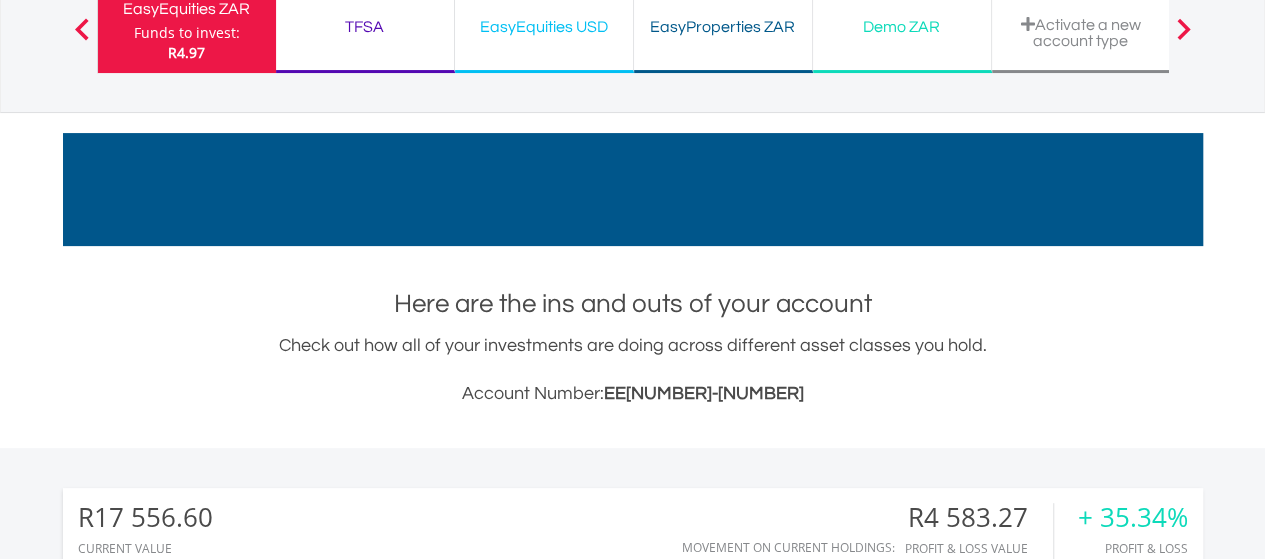 scroll, scrollTop: 0, scrollLeft: 0, axis: both 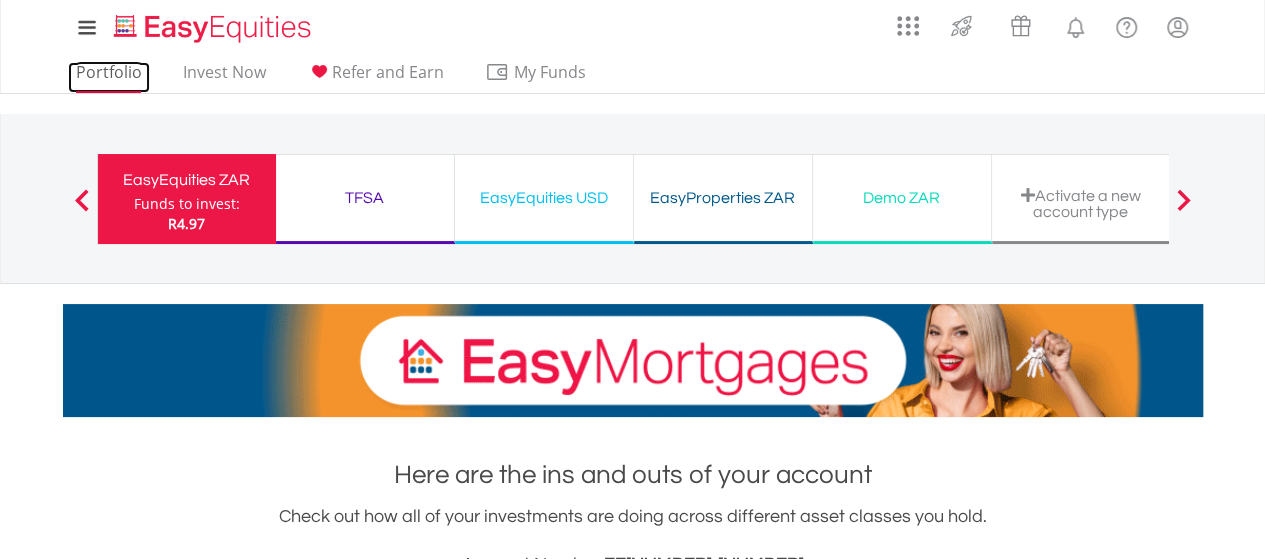 click on "Portfolio" at bounding box center [109, 77] 